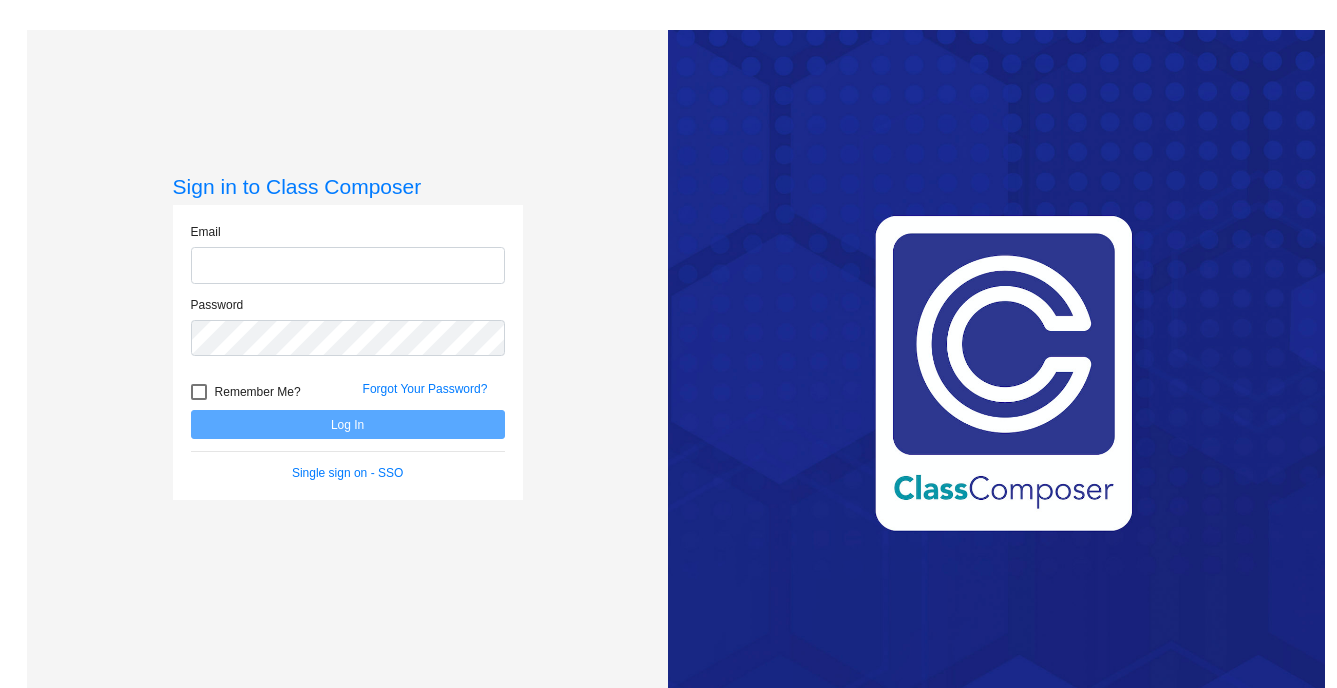 scroll, scrollTop: 0, scrollLeft: 0, axis: both 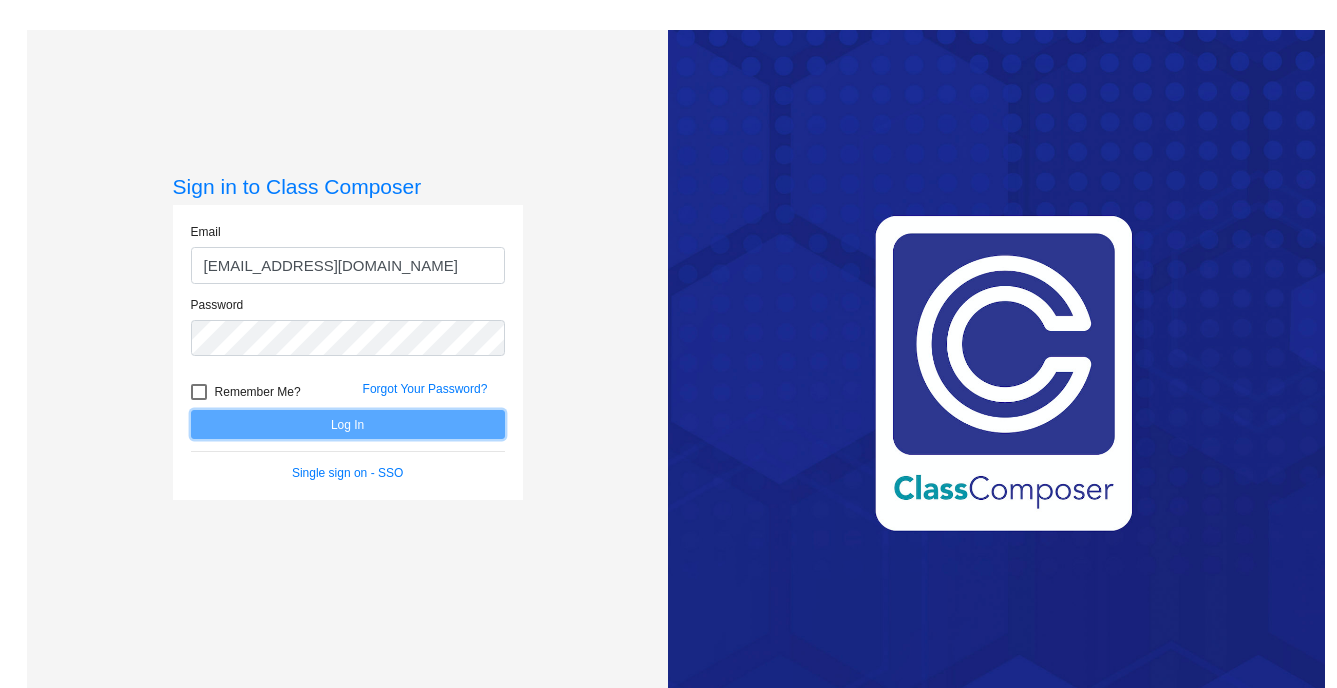 click on "Log In" 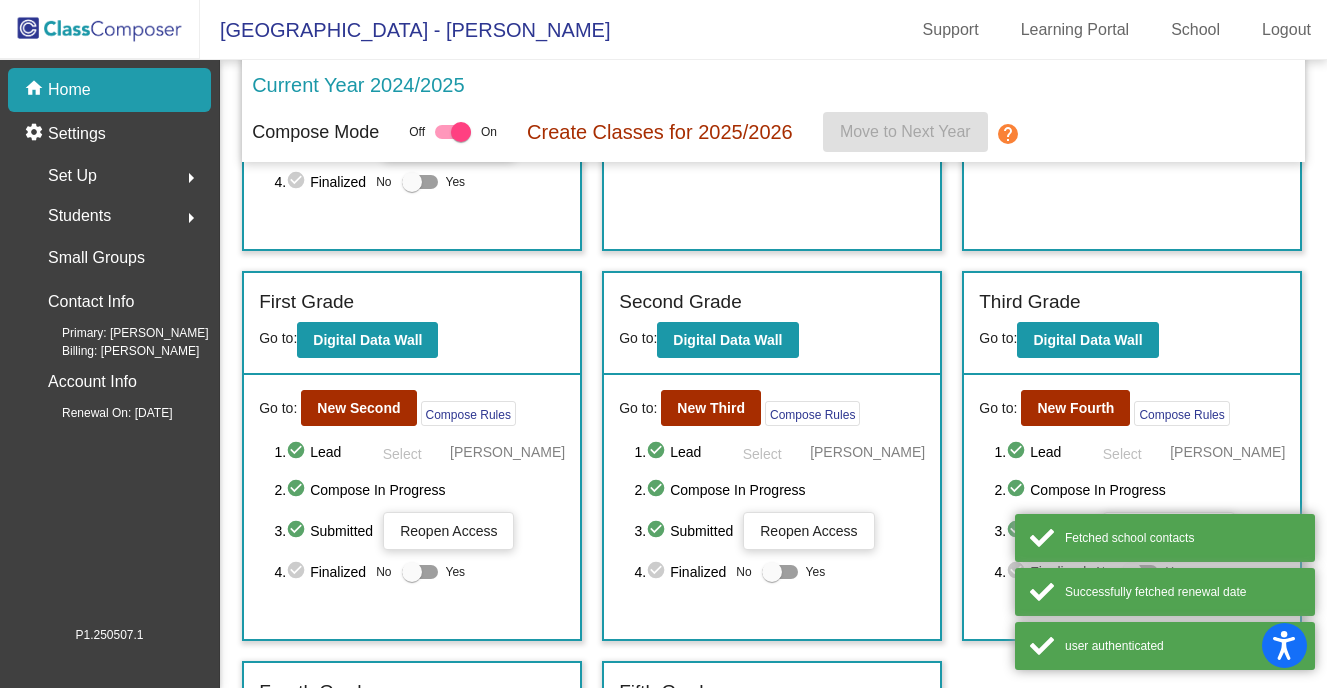 scroll, scrollTop: 358, scrollLeft: 0, axis: vertical 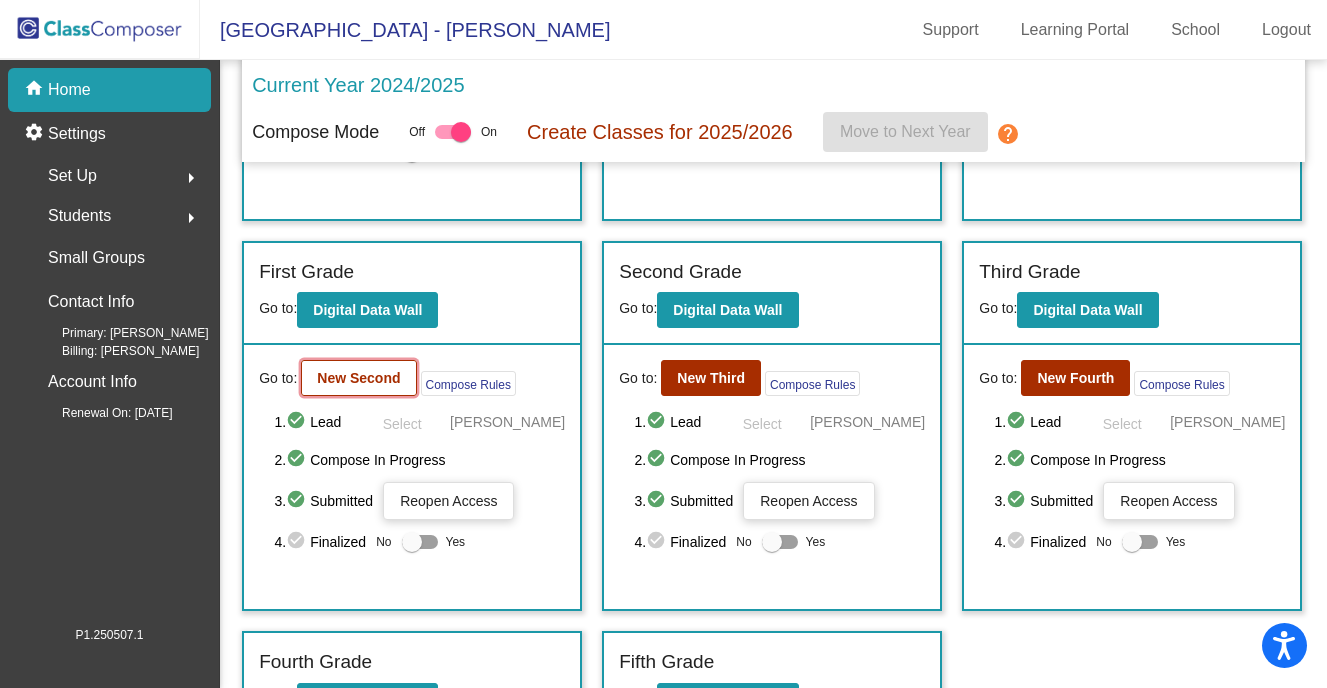 click on "New Second" 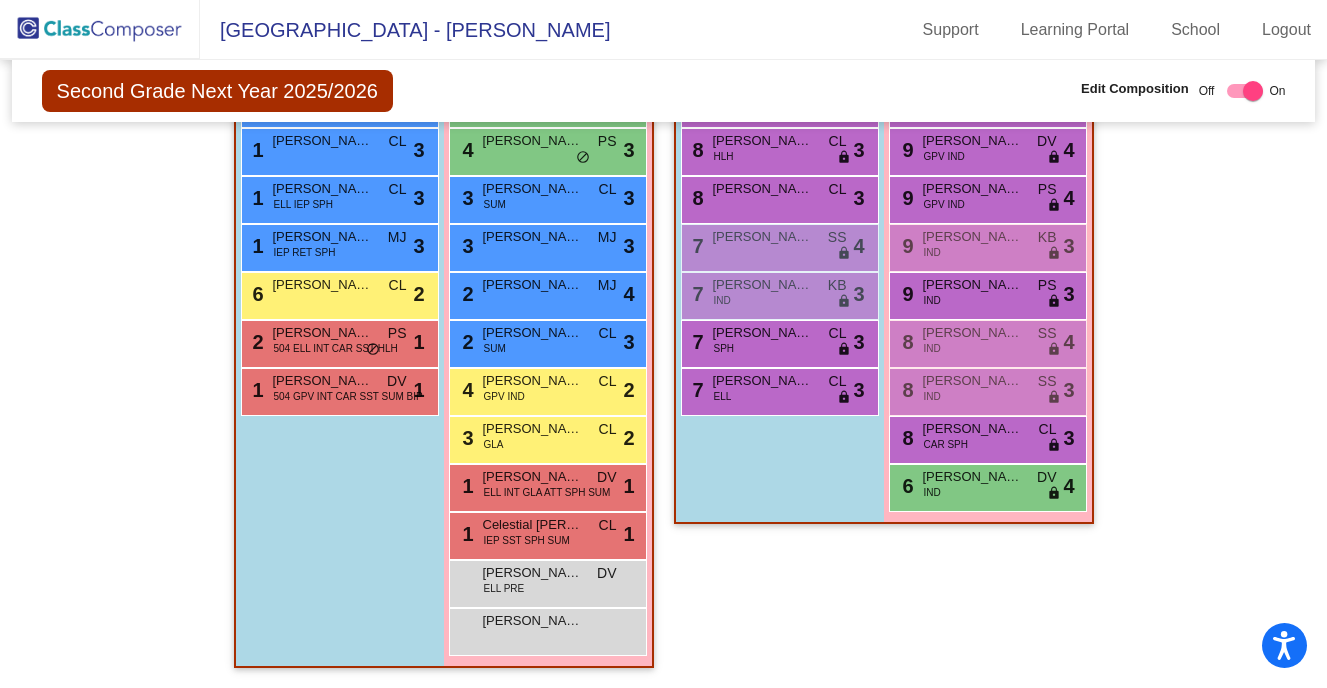 scroll, scrollTop: 1905, scrollLeft: 0, axis: vertical 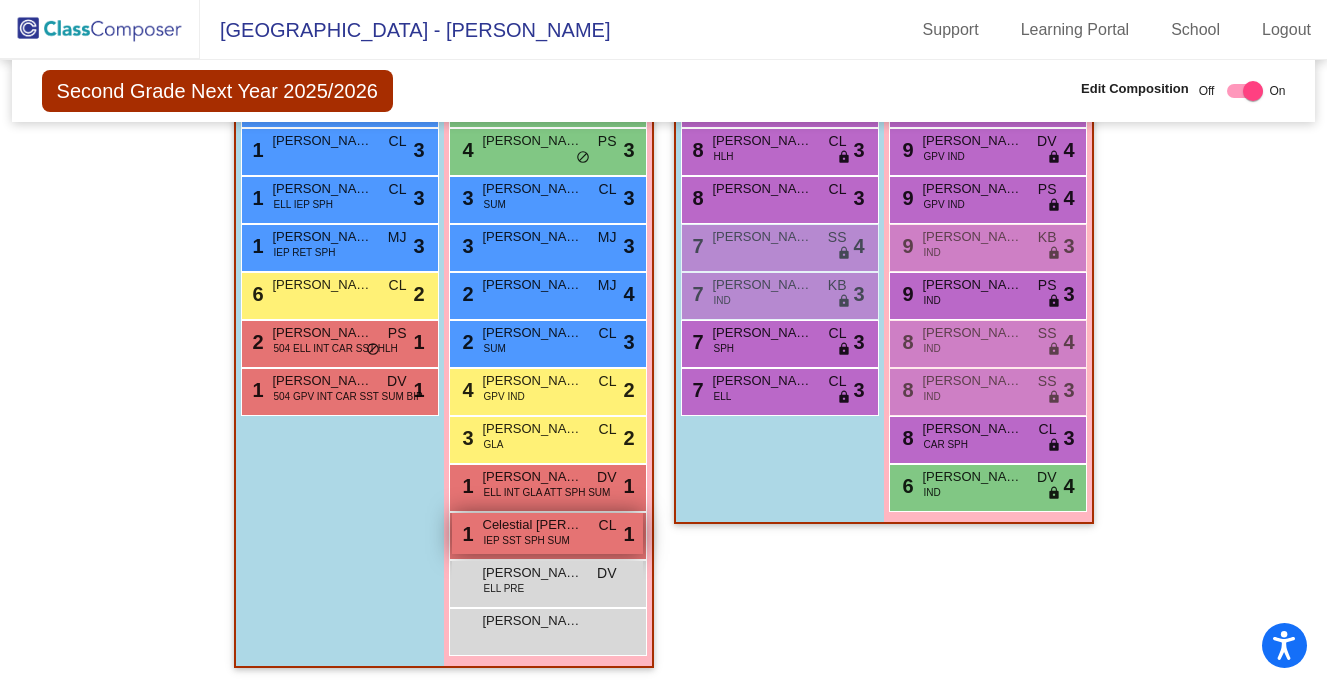click on "Celestial [PERSON_NAME]" at bounding box center [533, 525] 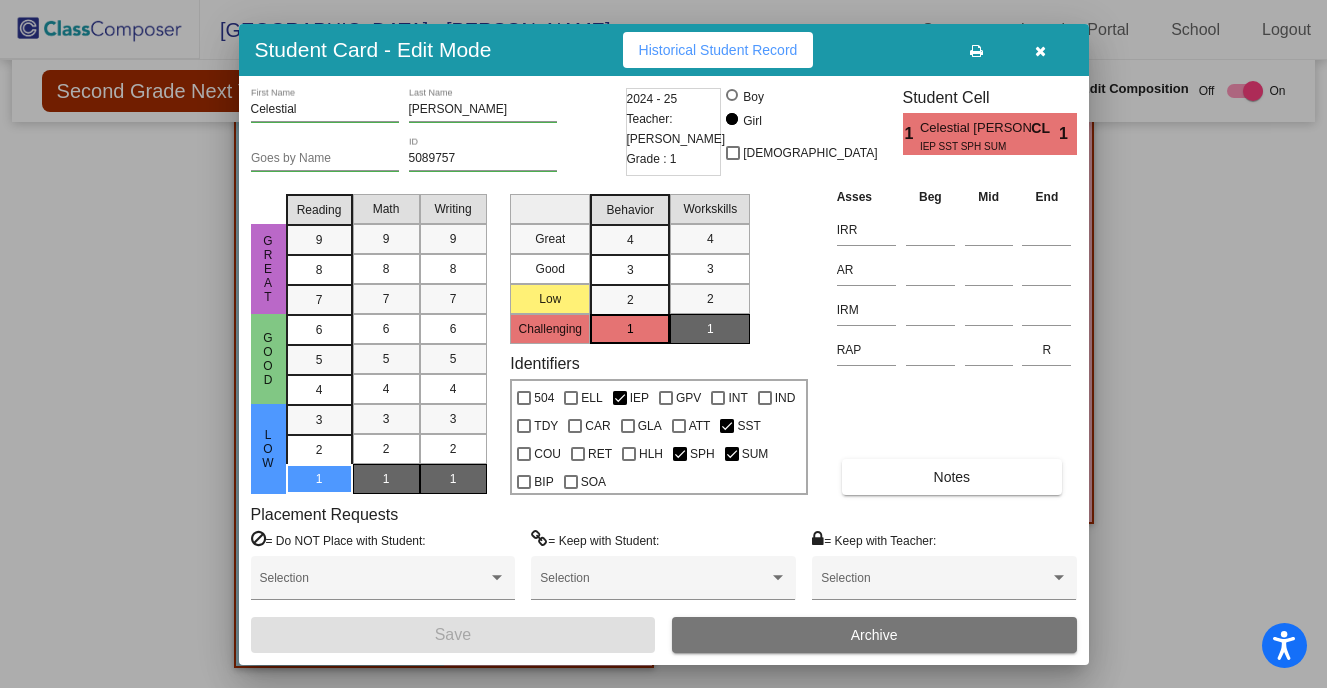 click on "Archive" at bounding box center (874, 635) 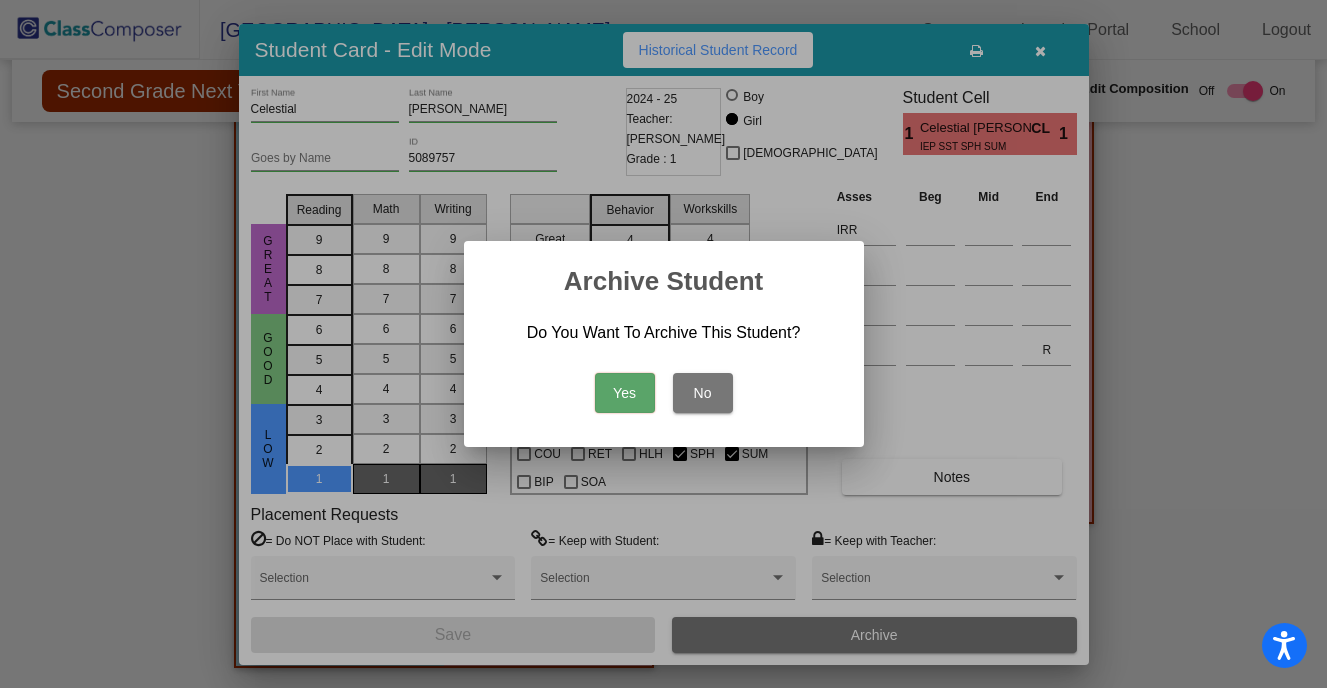 click on "Yes" at bounding box center [625, 393] 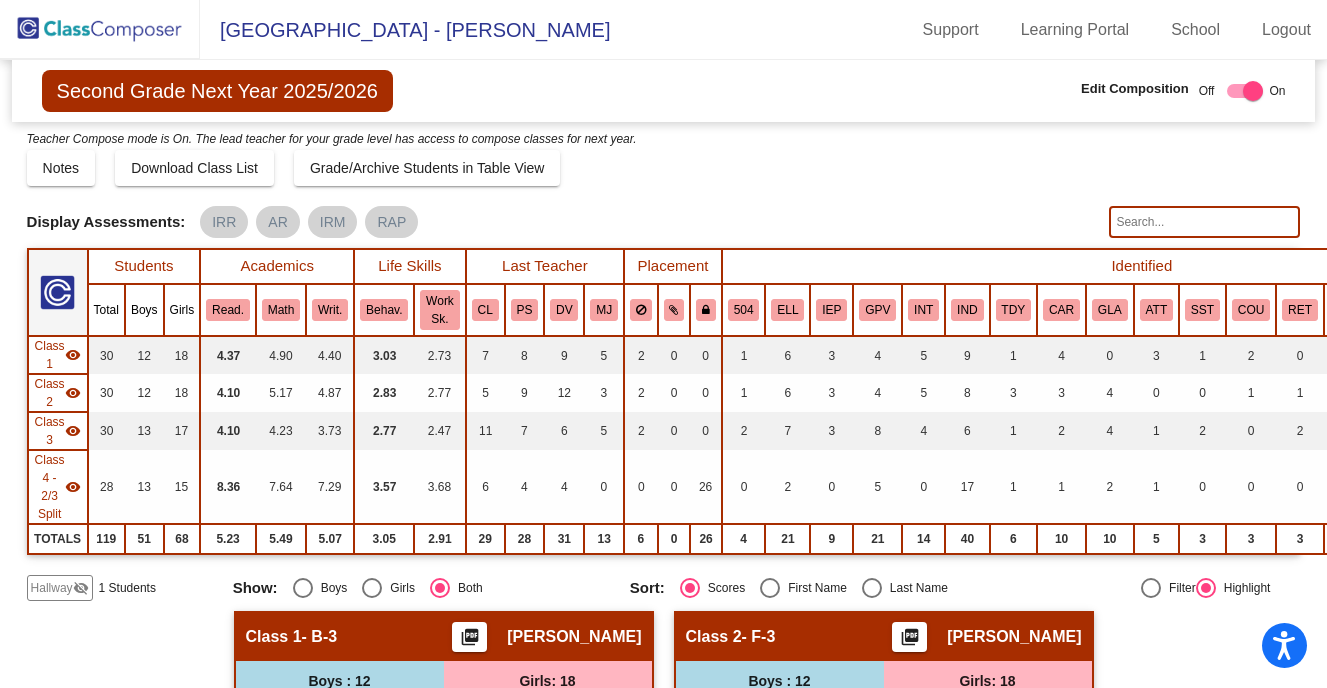 scroll, scrollTop: 0, scrollLeft: 0, axis: both 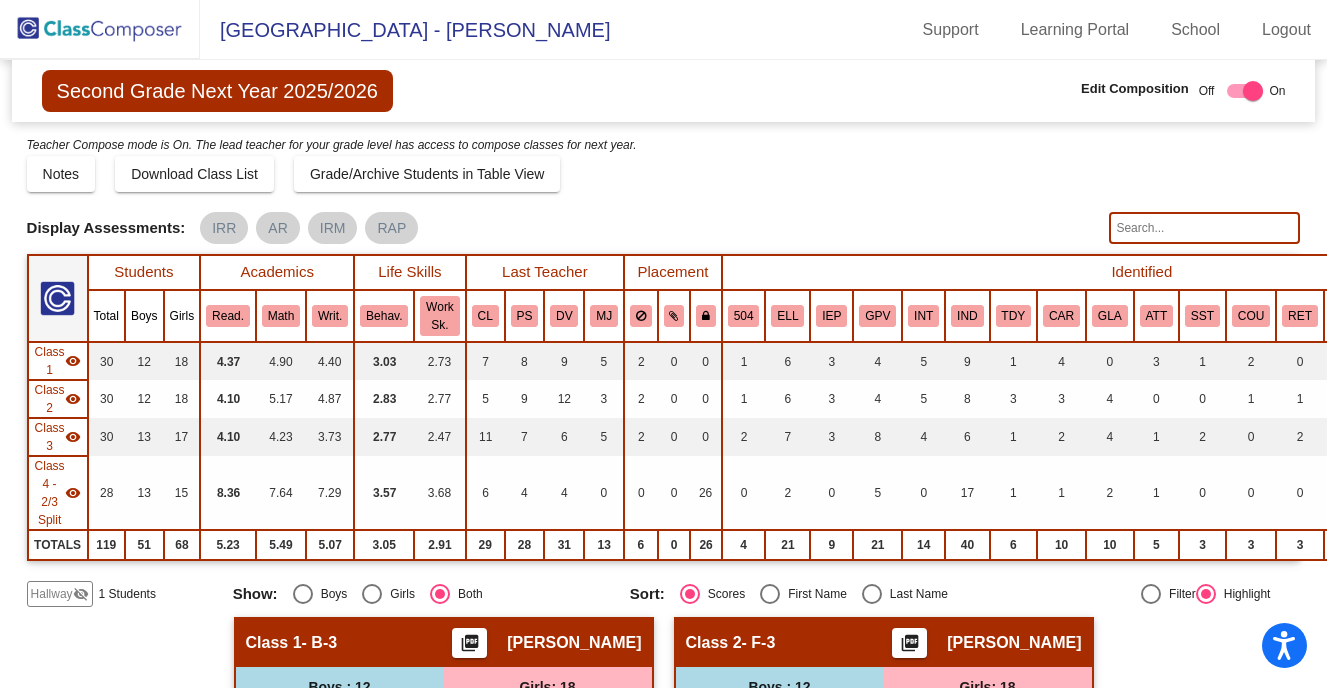 click on "Second Grade Next Year 2025/2026  Edit Composition Off   On  Incoming   Digital Data Wall" 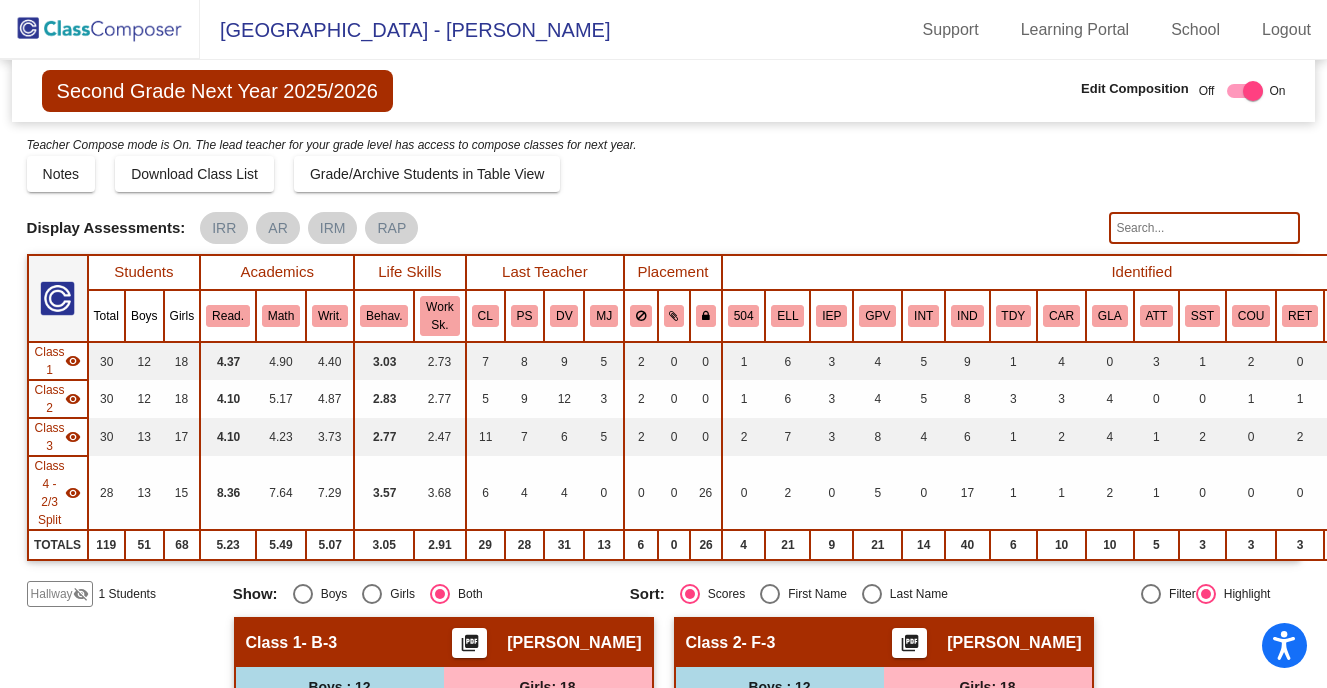 click on "[GEOGRAPHIC_DATA] - [PERSON_NAME] Support Learning Portal School Logout" 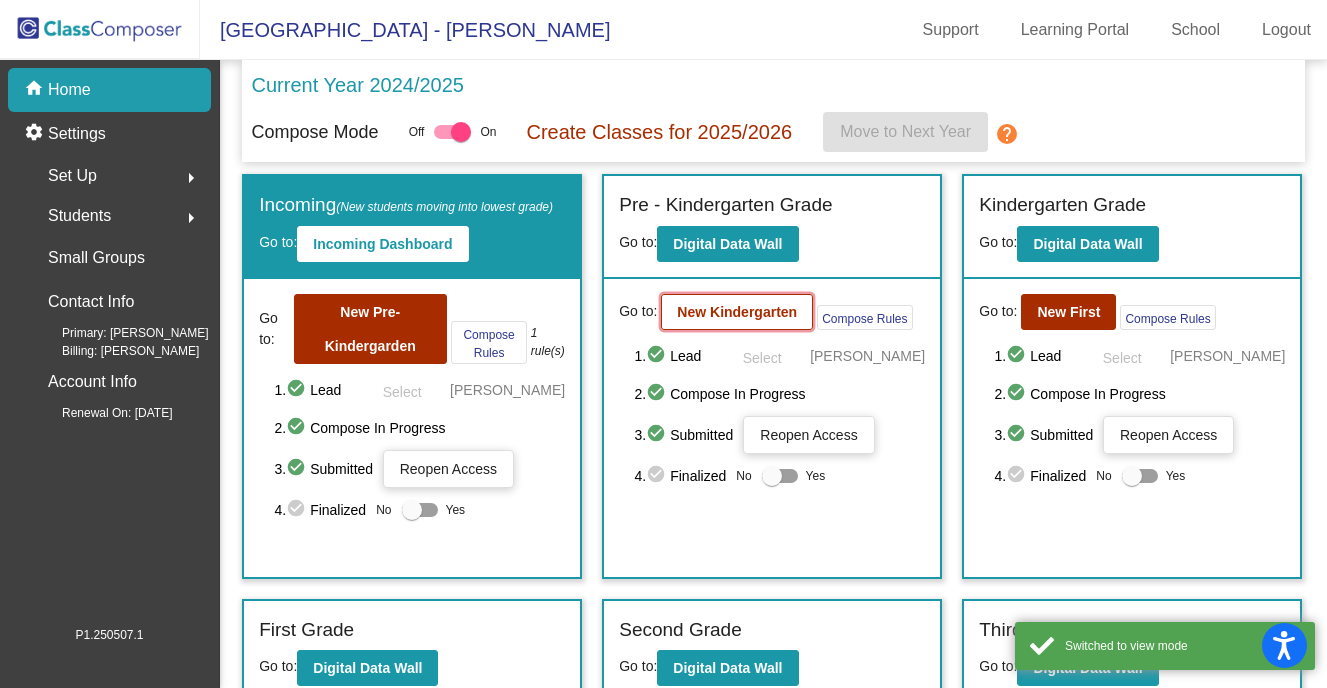click on "New Kindergarten" 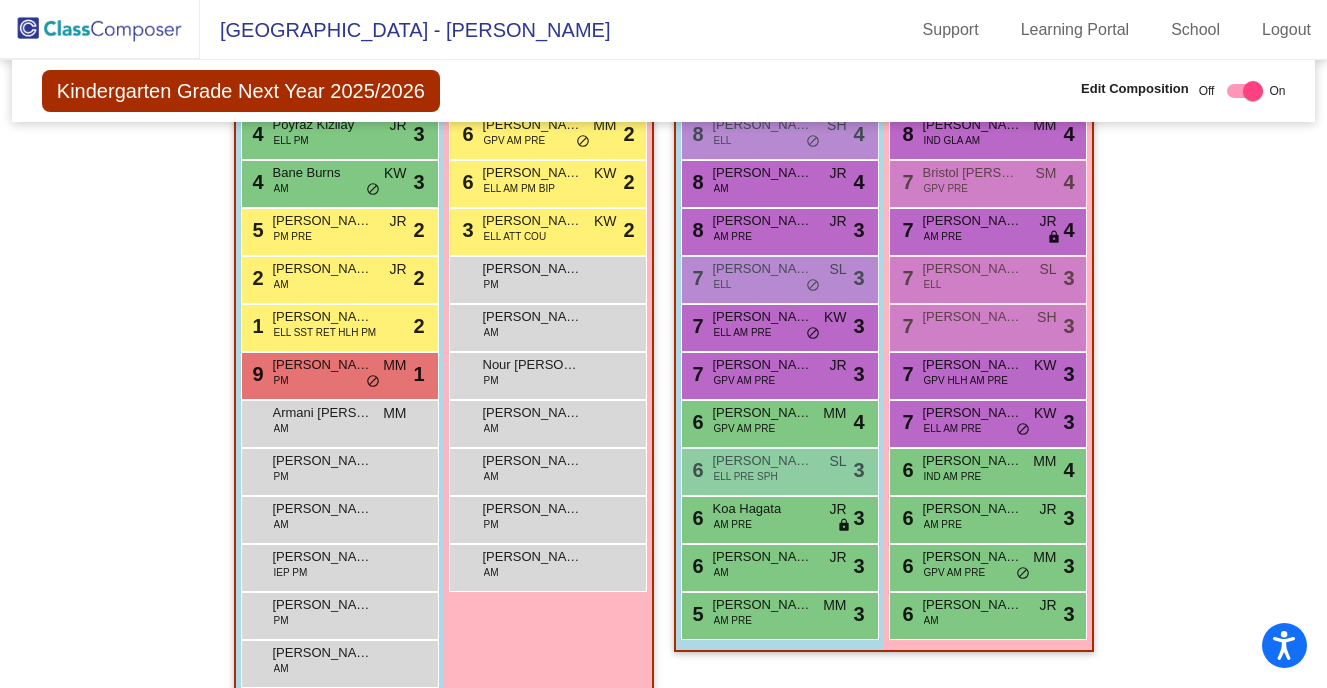 scroll, scrollTop: 1862, scrollLeft: 0, axis: vertical 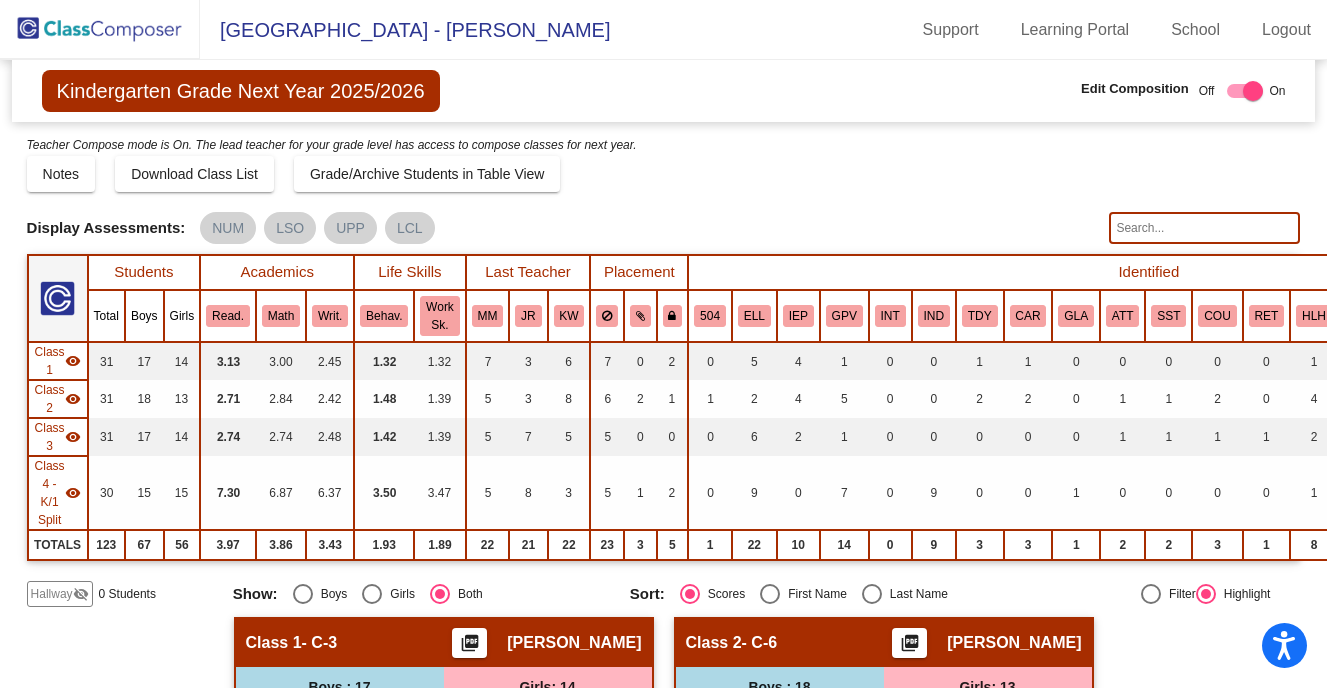 click 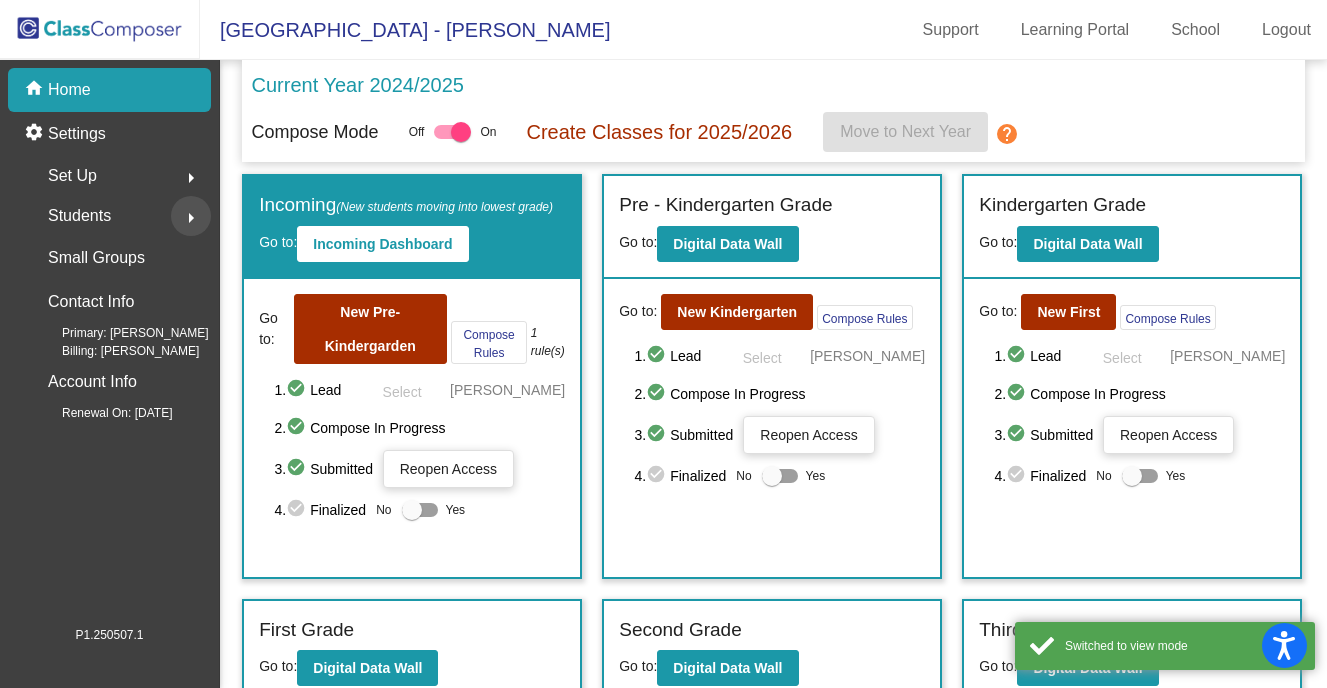 click on "arrow_right" 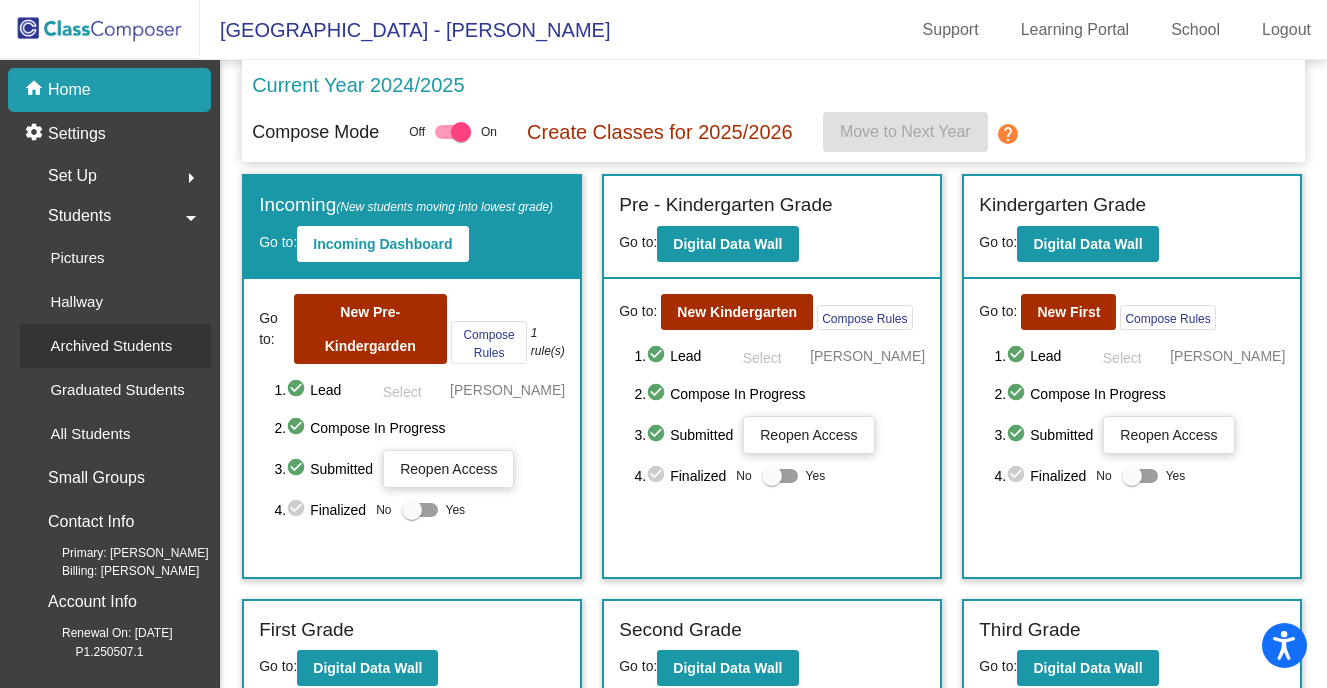 click on "Archived Students" 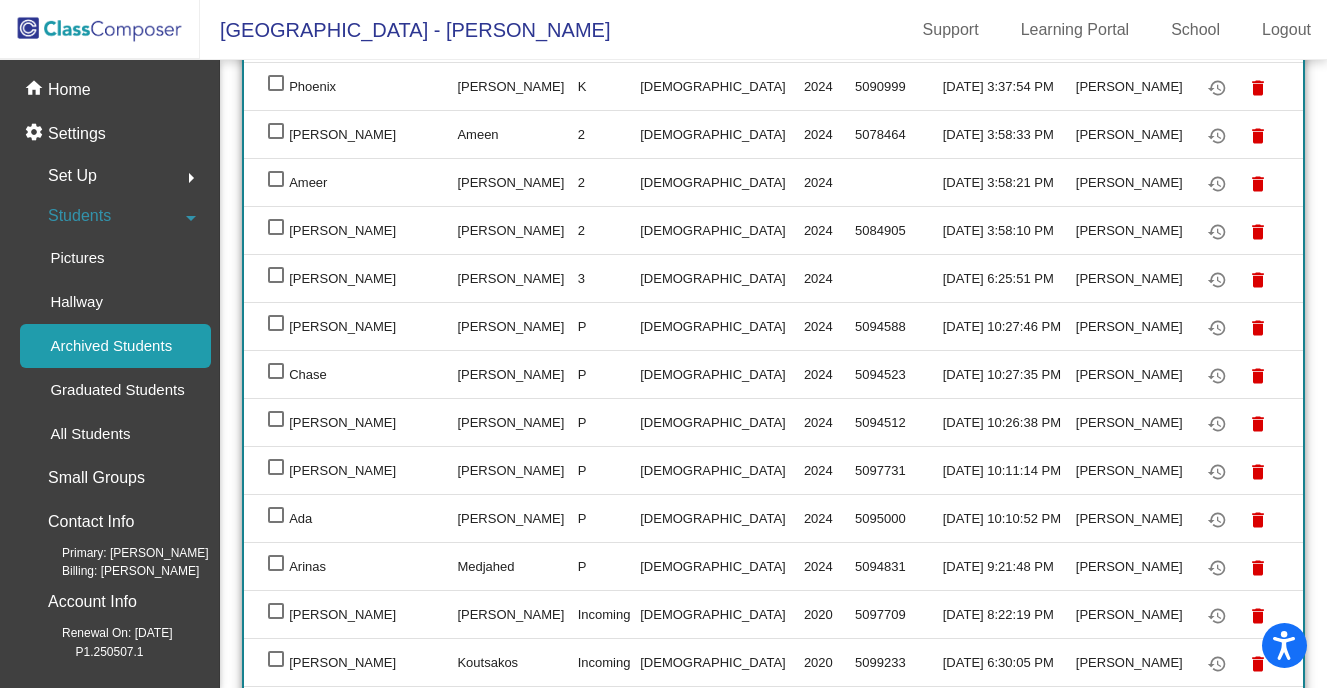 scroll, scrollTop: 404, scrollLeft: 0, axis: vertical 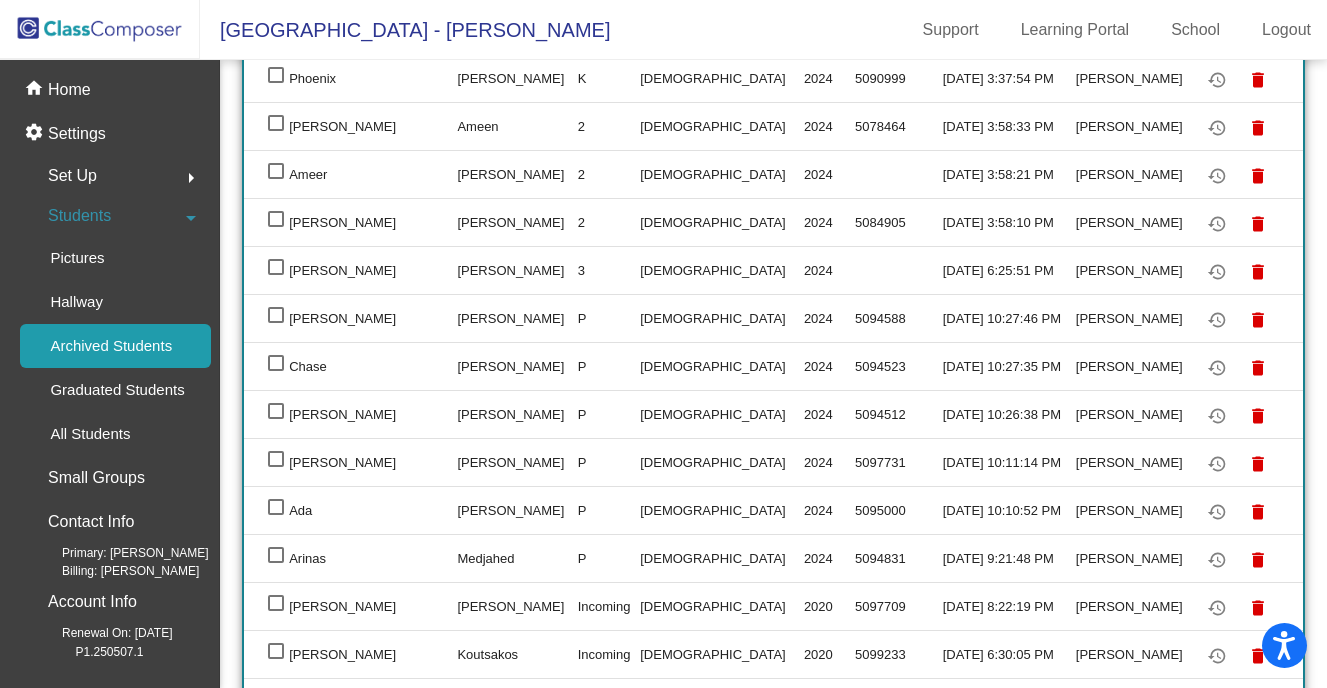 click at bounding box center [276, 315] 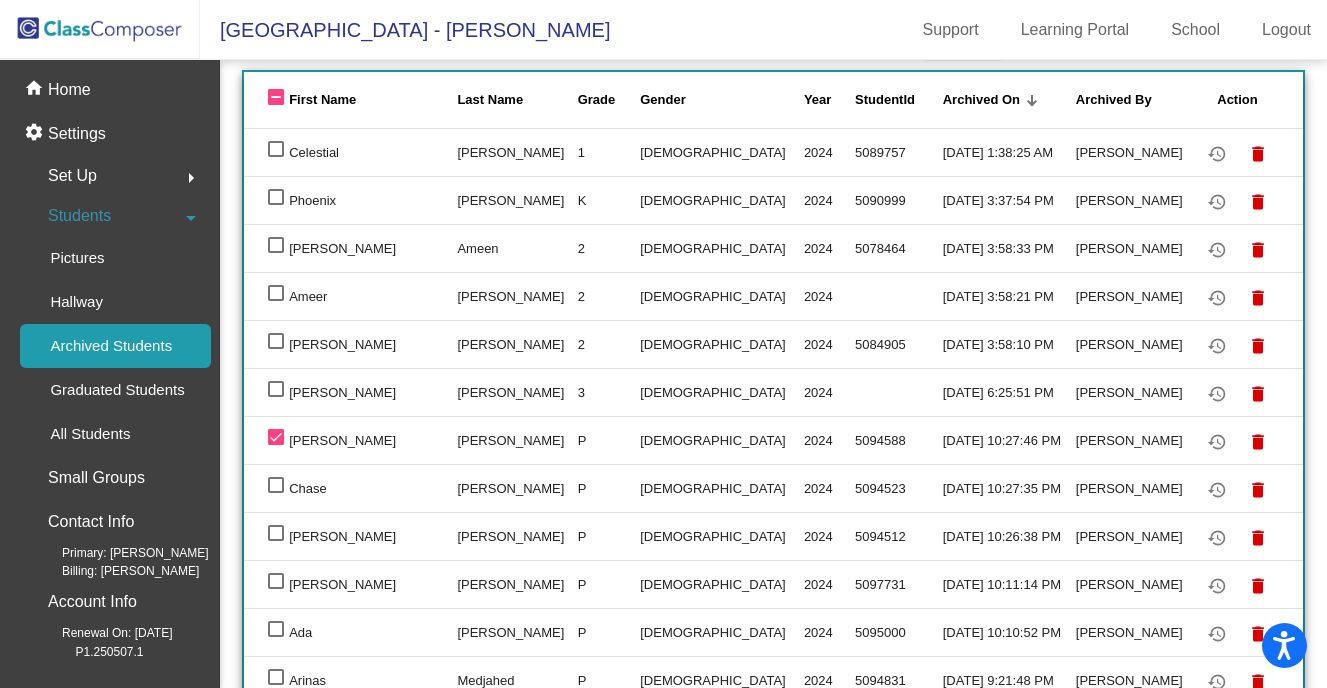 scroll, scrollTop: 319, scrollLeft: 0, axis: vertical 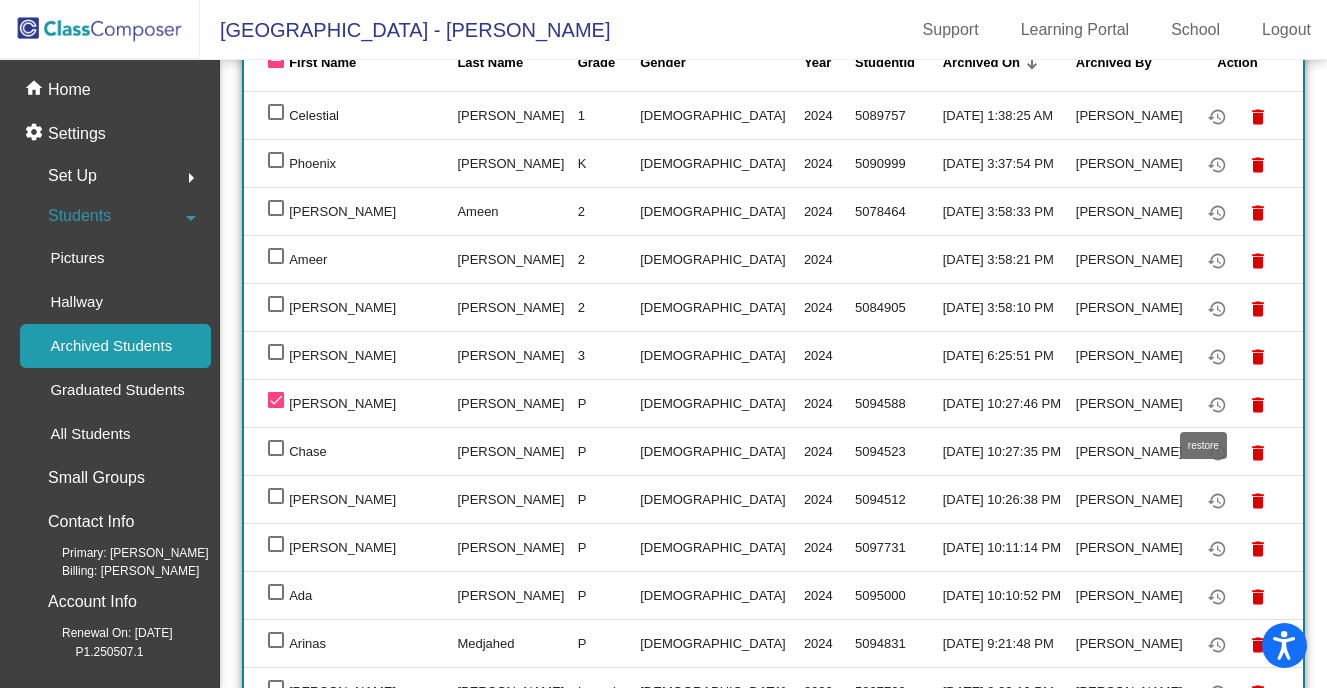 click on "restore" 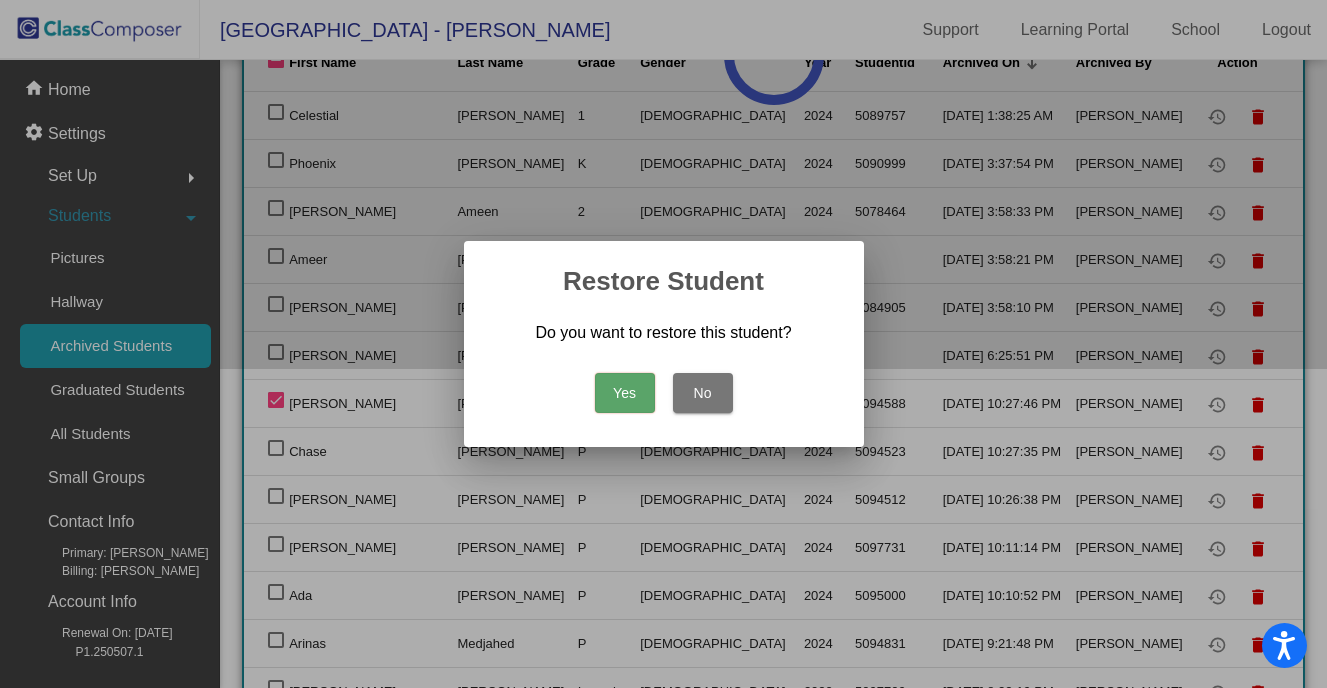 click on "Yes" at bounding box center (625, 393) 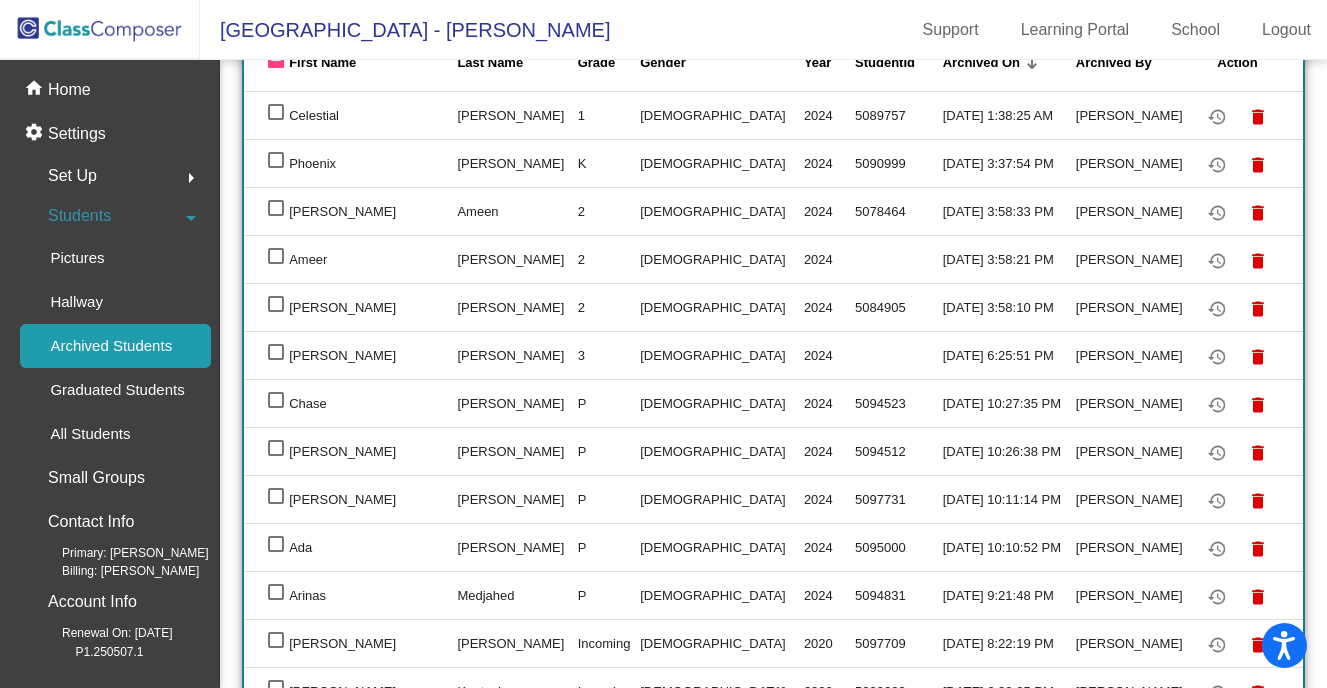 scroll, scrollTop: 0, scrollLeft: 0, axis: both 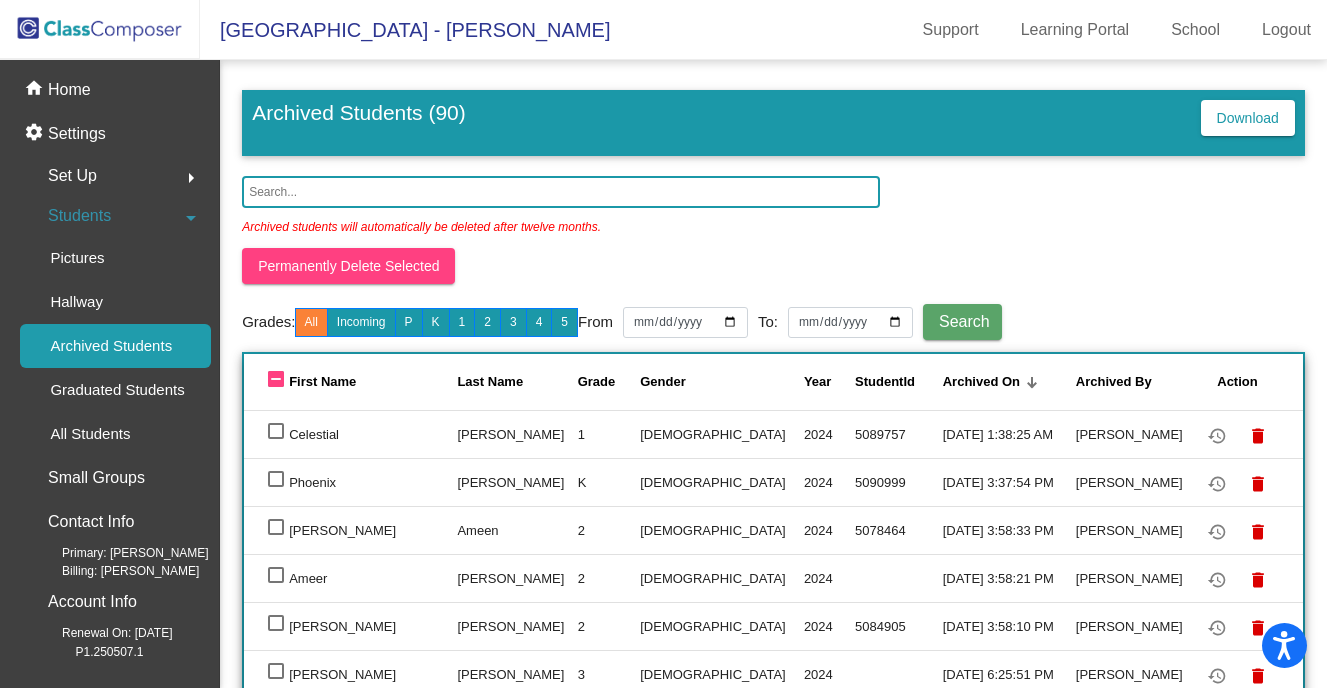 click 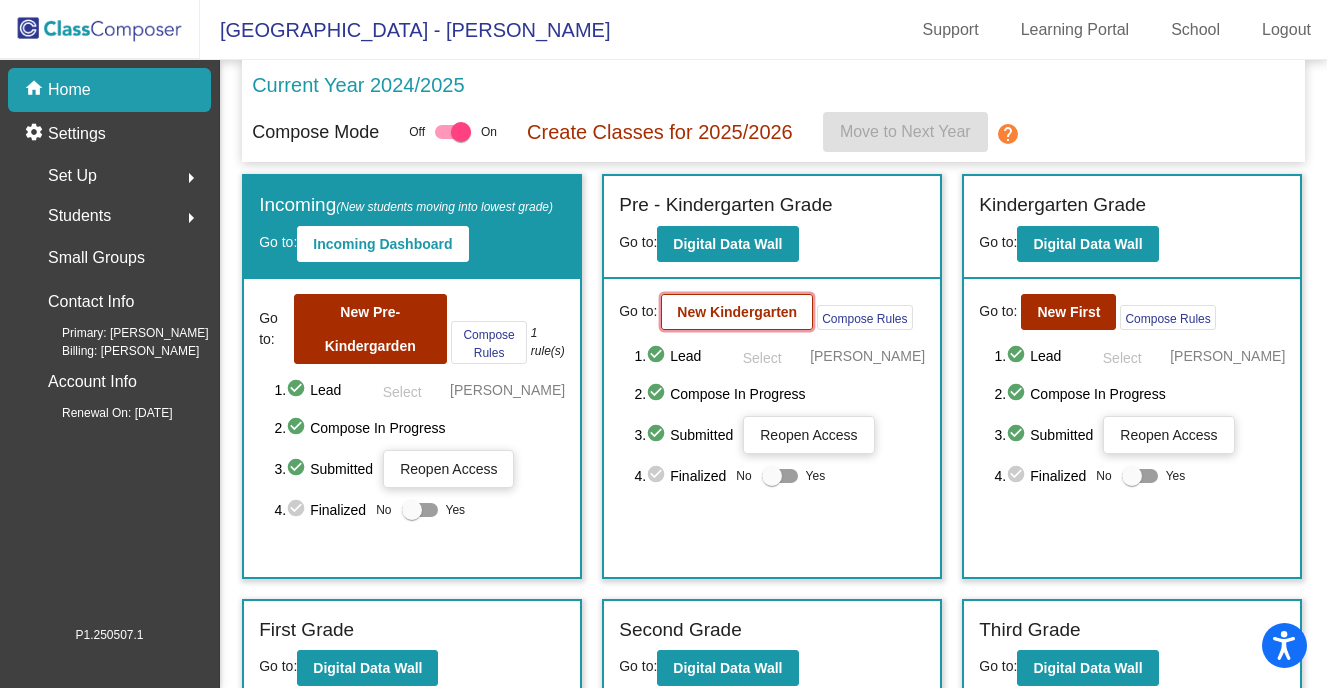 click on "New Kindergarten" 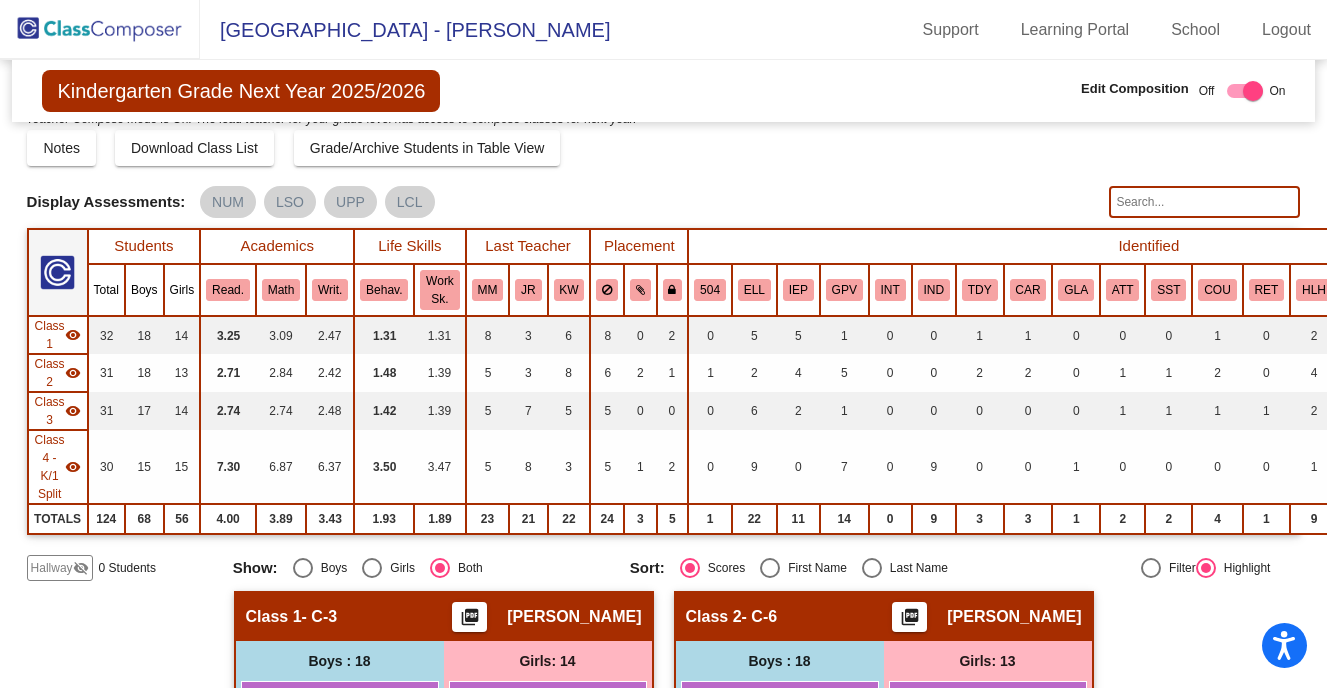 scroll, scrollTop: 0, scrollLeft: 0, axis: both 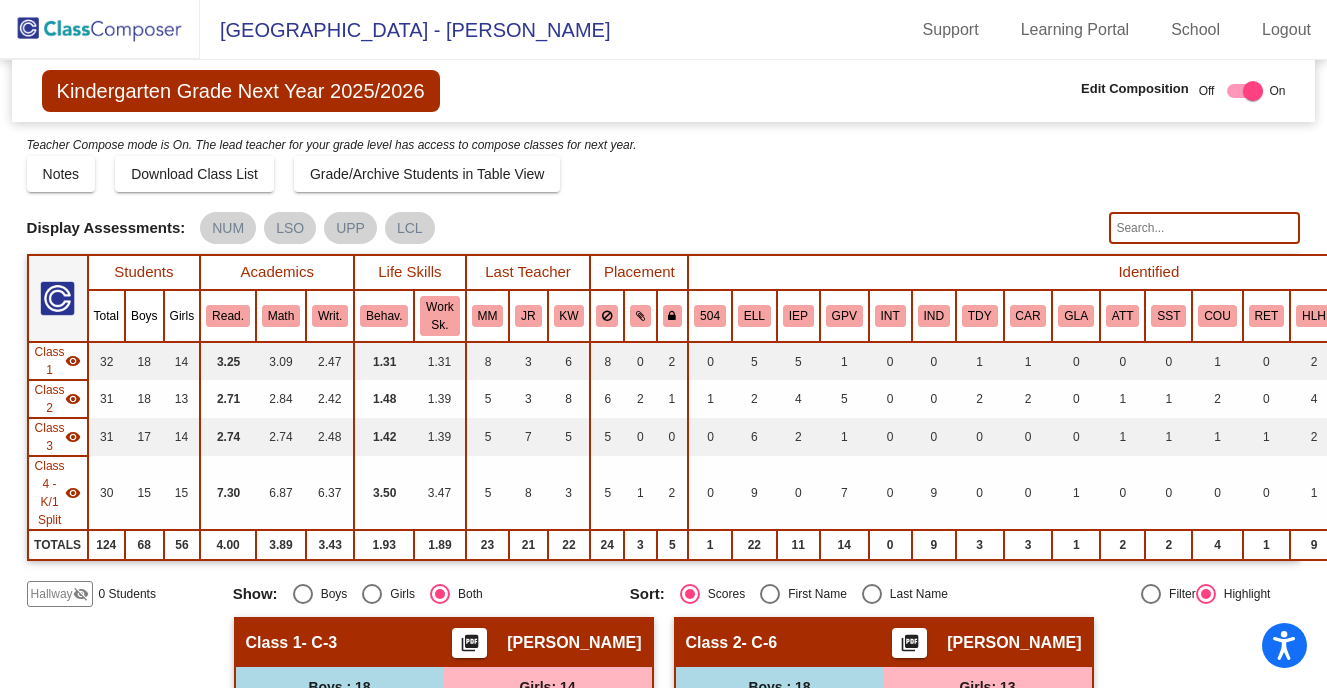 click on "Notes   Download Class List   Import Students   Grade/Archive Students in Table View   New Small Group   Saved Small Group" 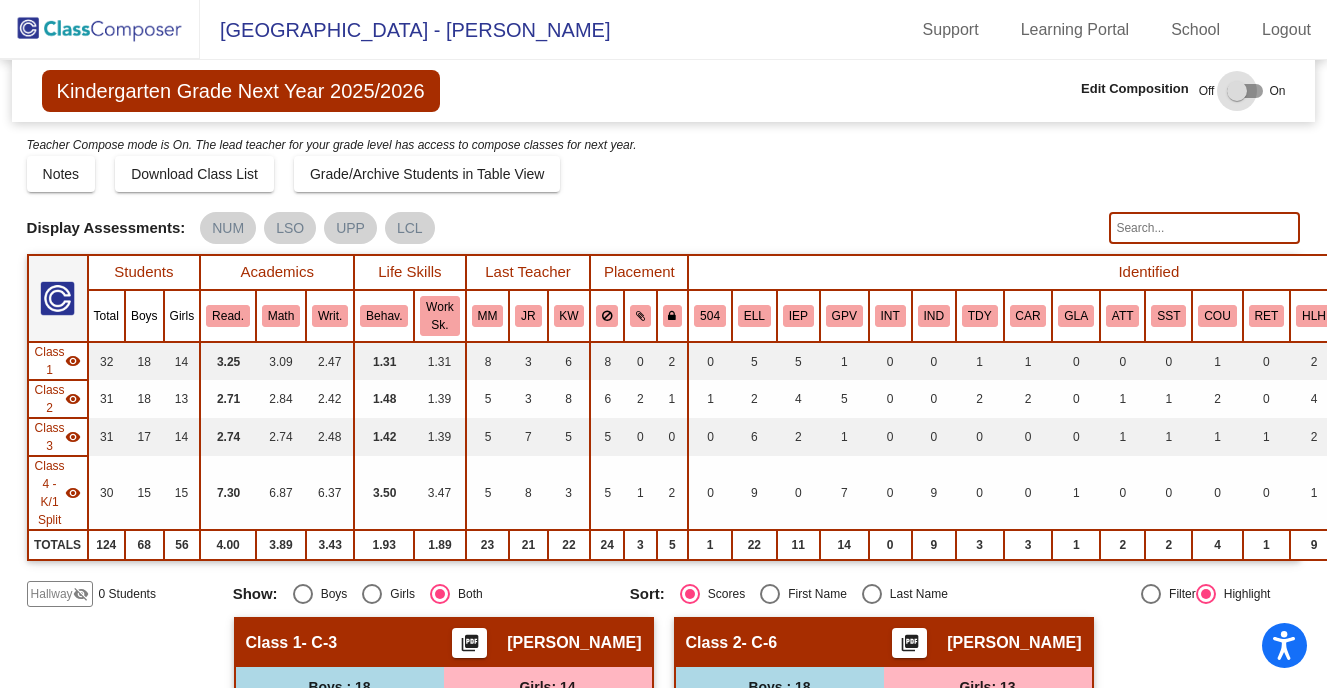 click at bounding box center [1237, 91] 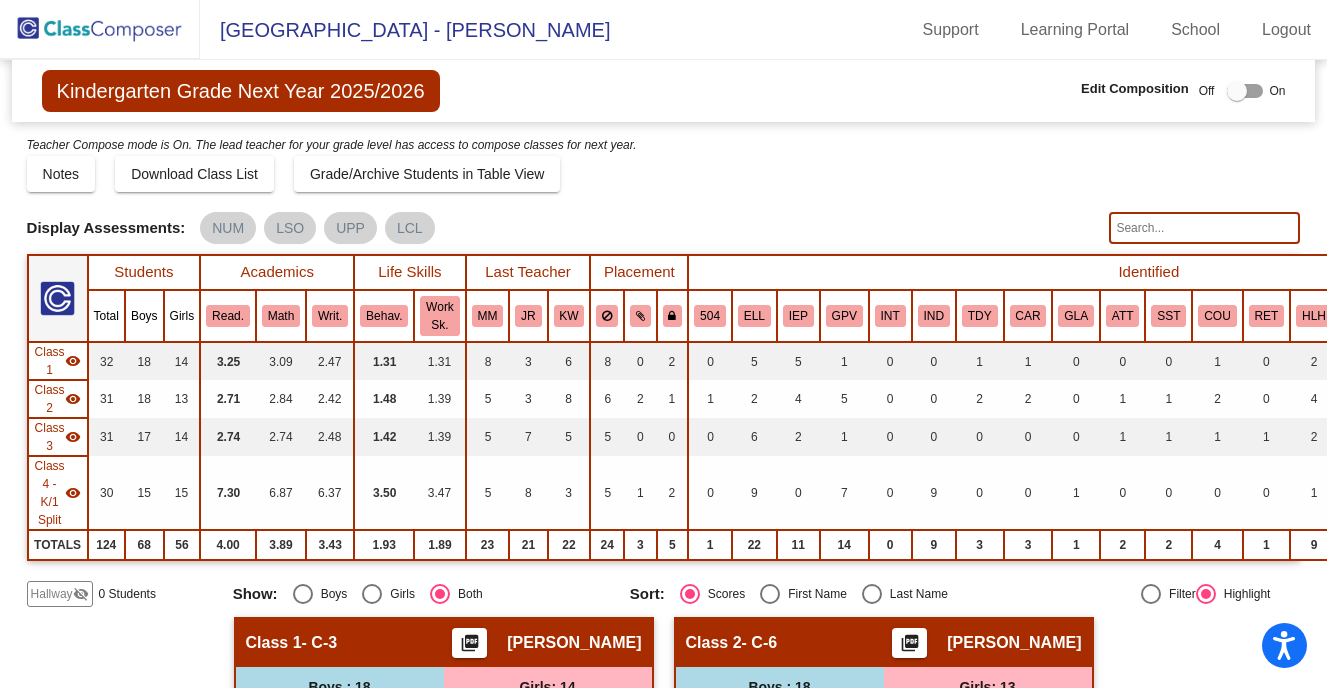 checkbox on "true" 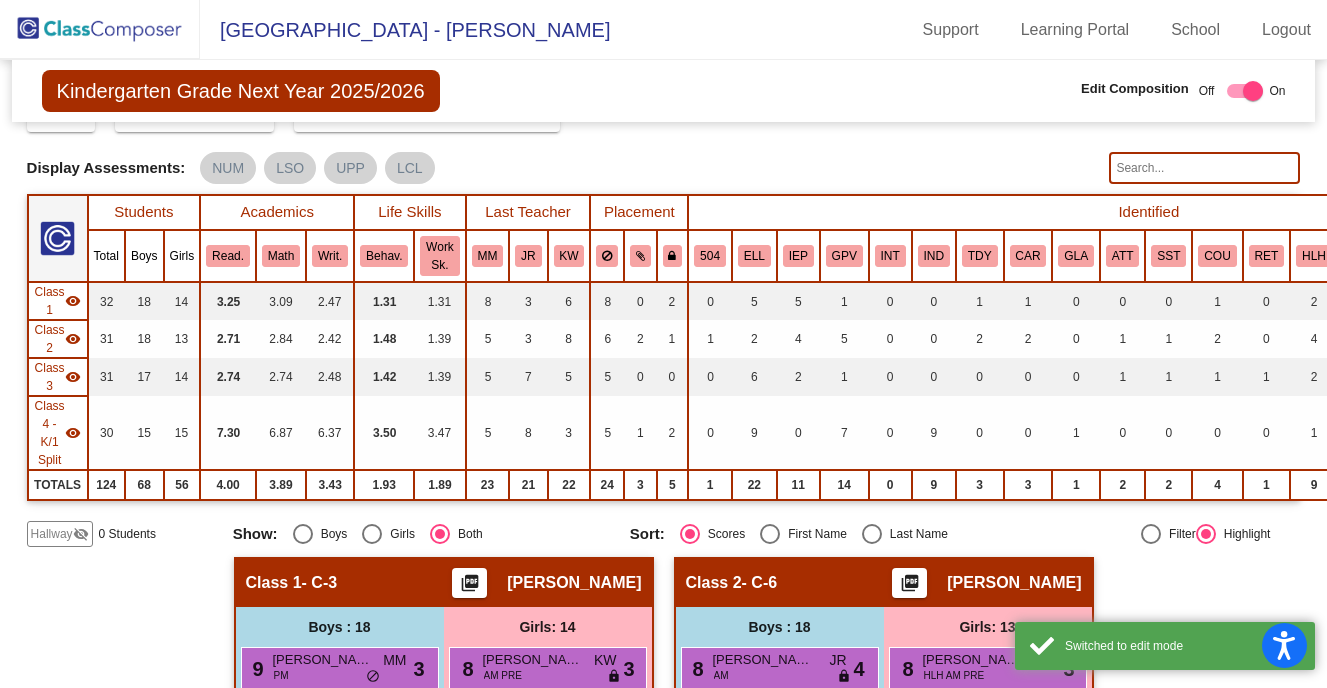 scroll, scrollTop: 135, scrollLeft: 0, axis: vertical 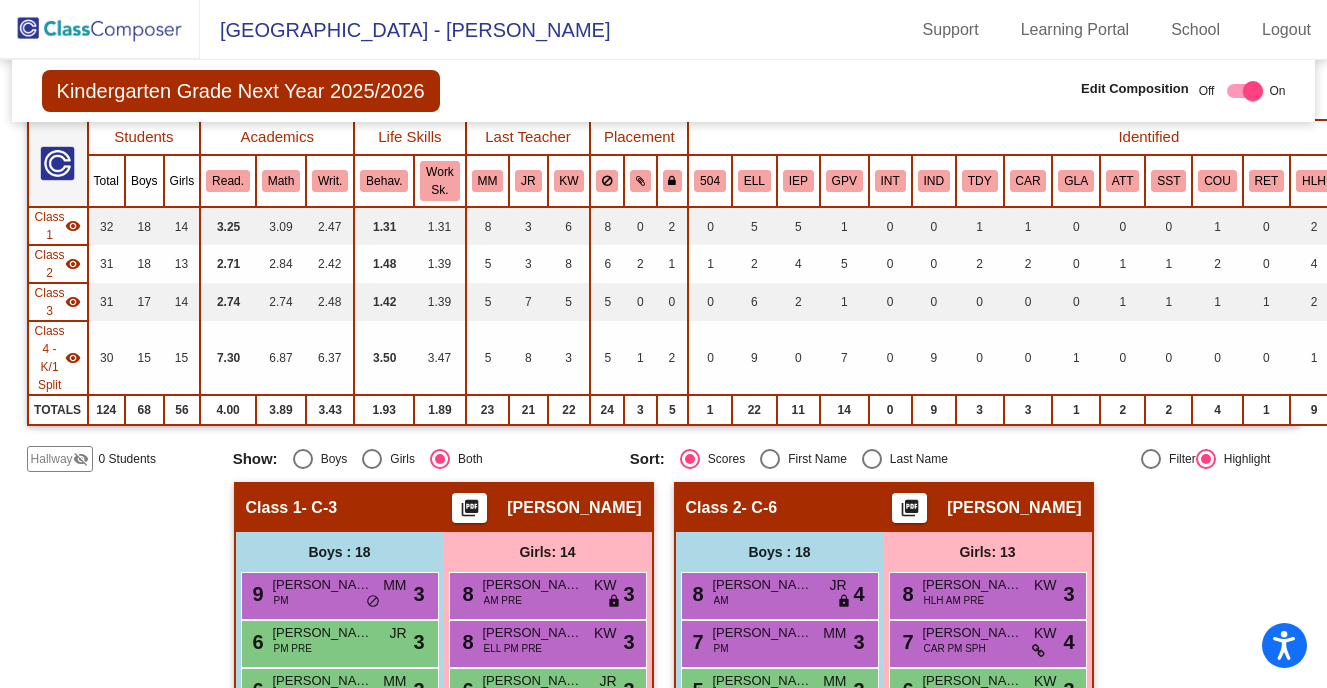 click on "Hallway" 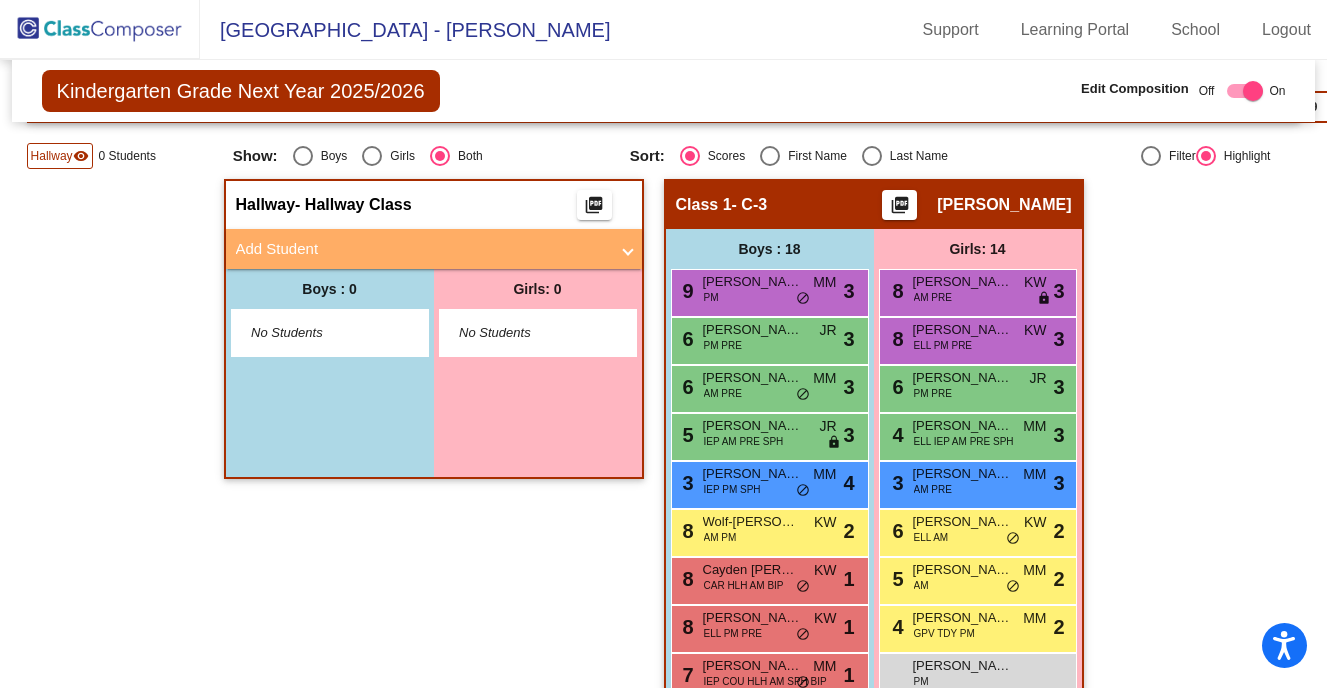scroll, scrollTop: 443, scrollLeft: 0, axis: vertical 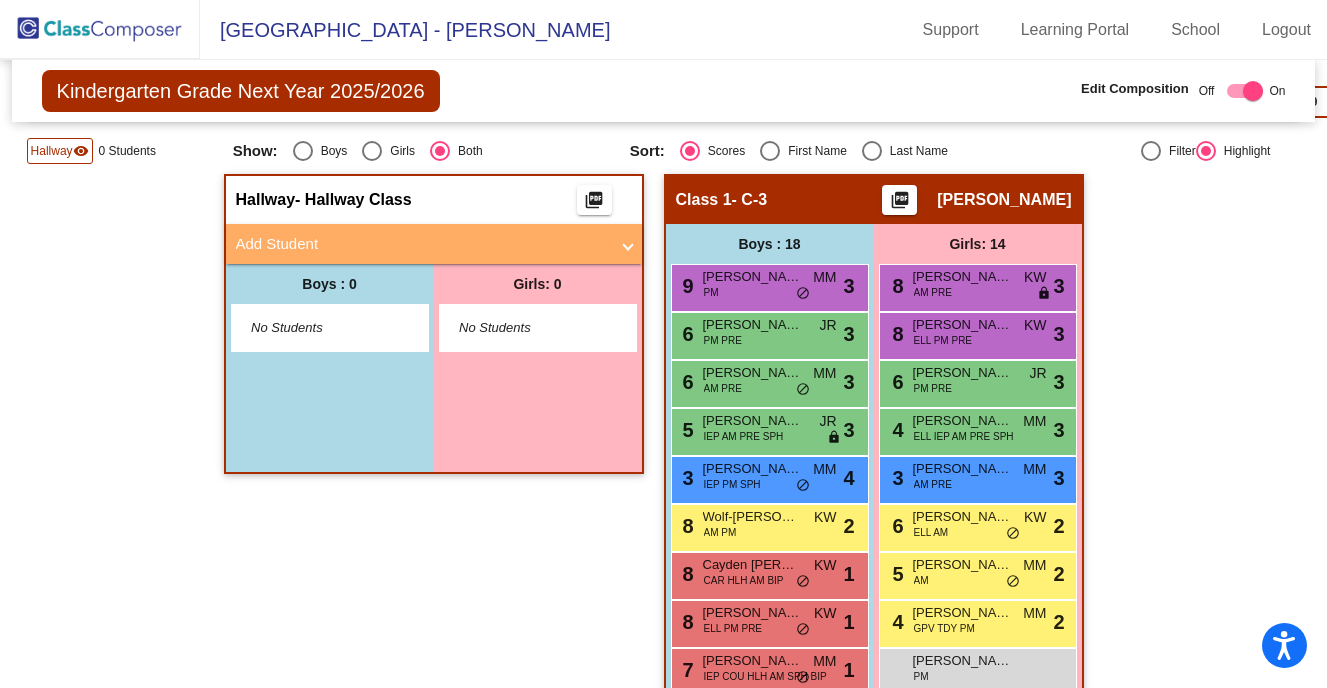 click on "No Students" at bounding box center [313, 328] 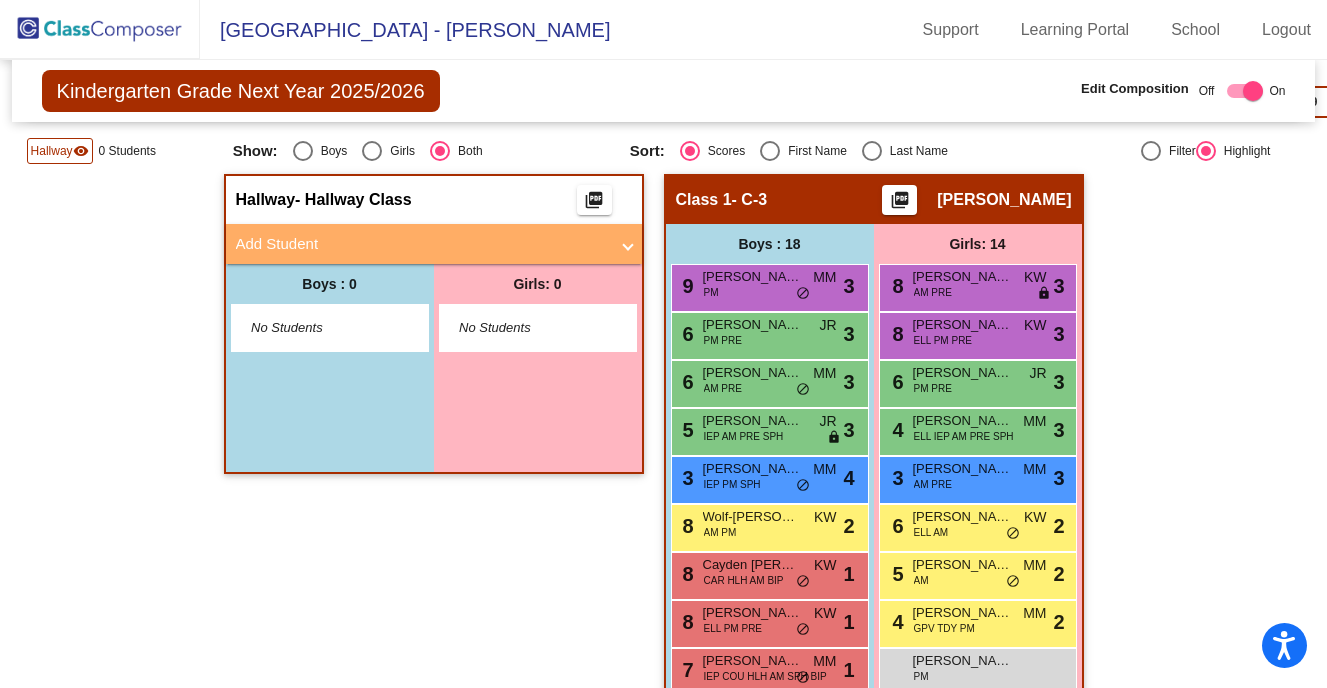 click at bounding box center [628, 244] 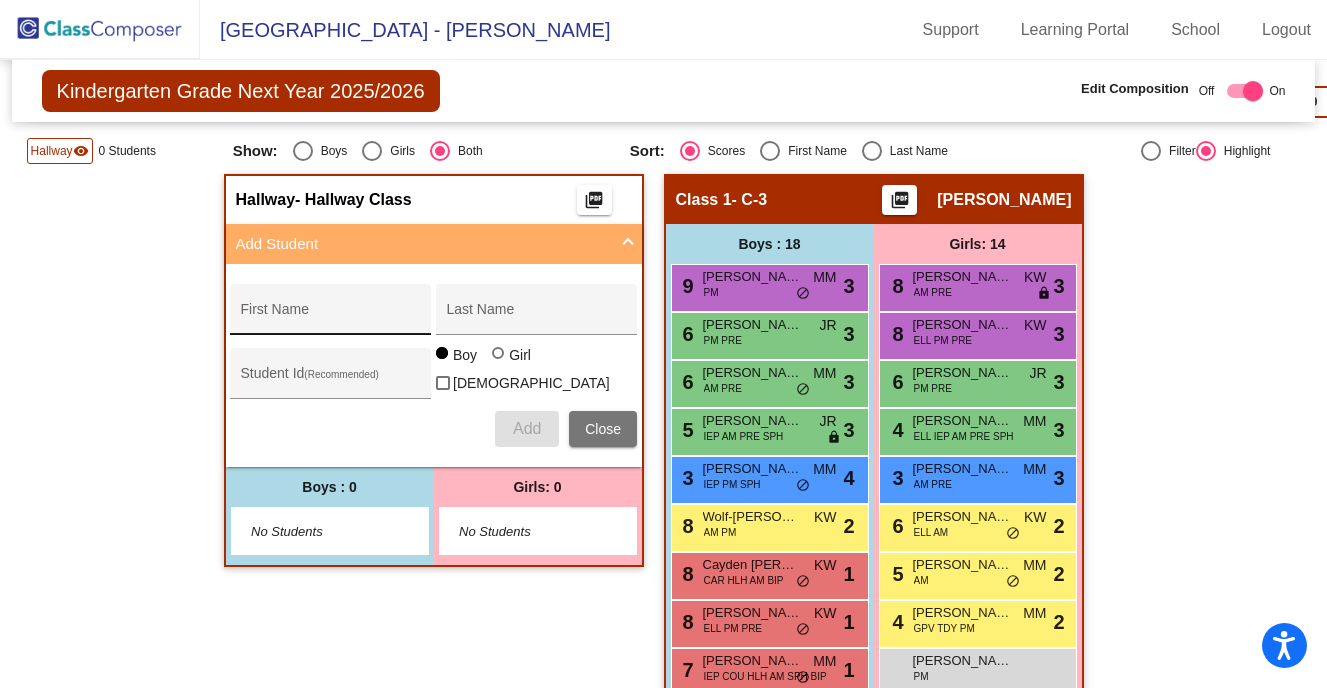 click on "First Name" at bounding box center (331, 317) 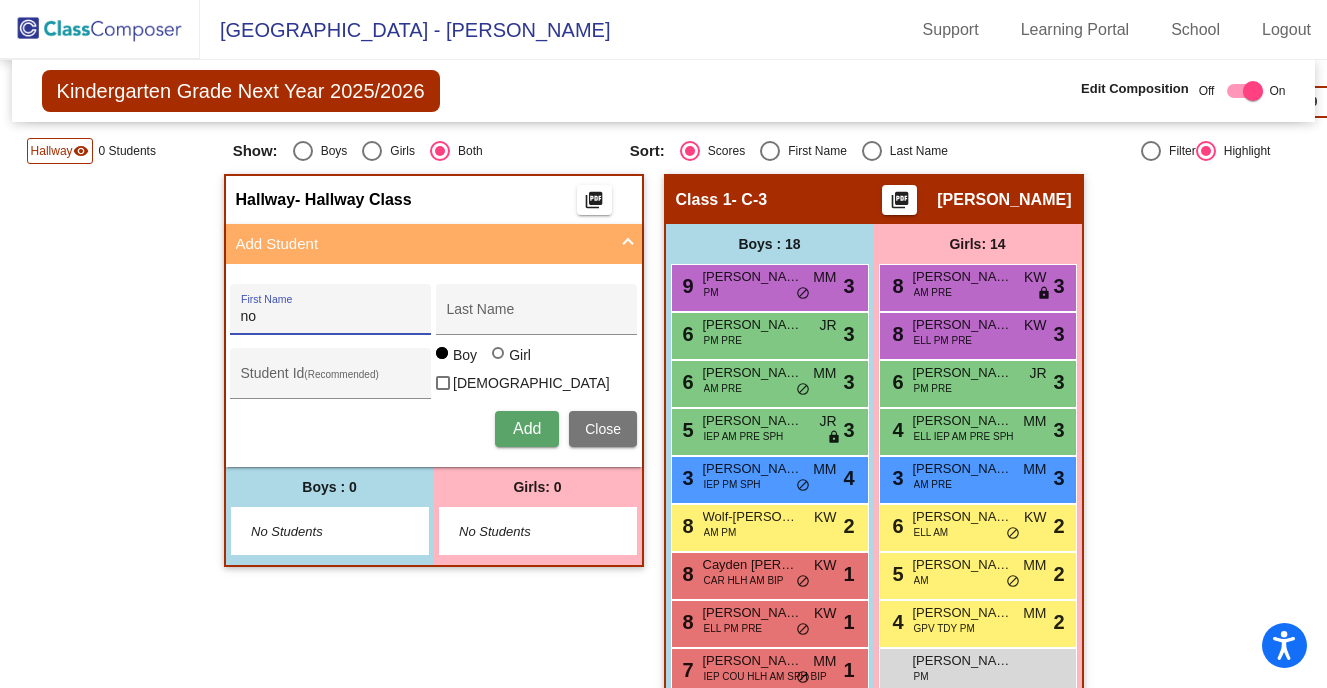 type on "n" 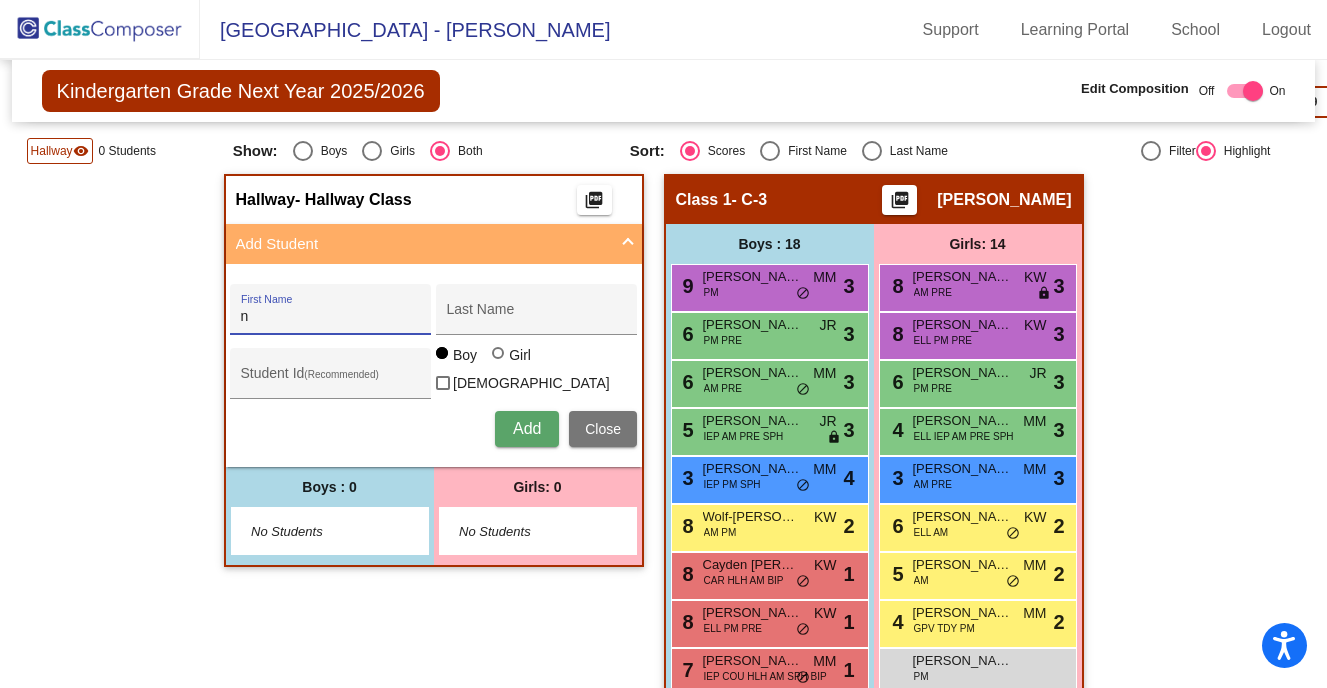 type 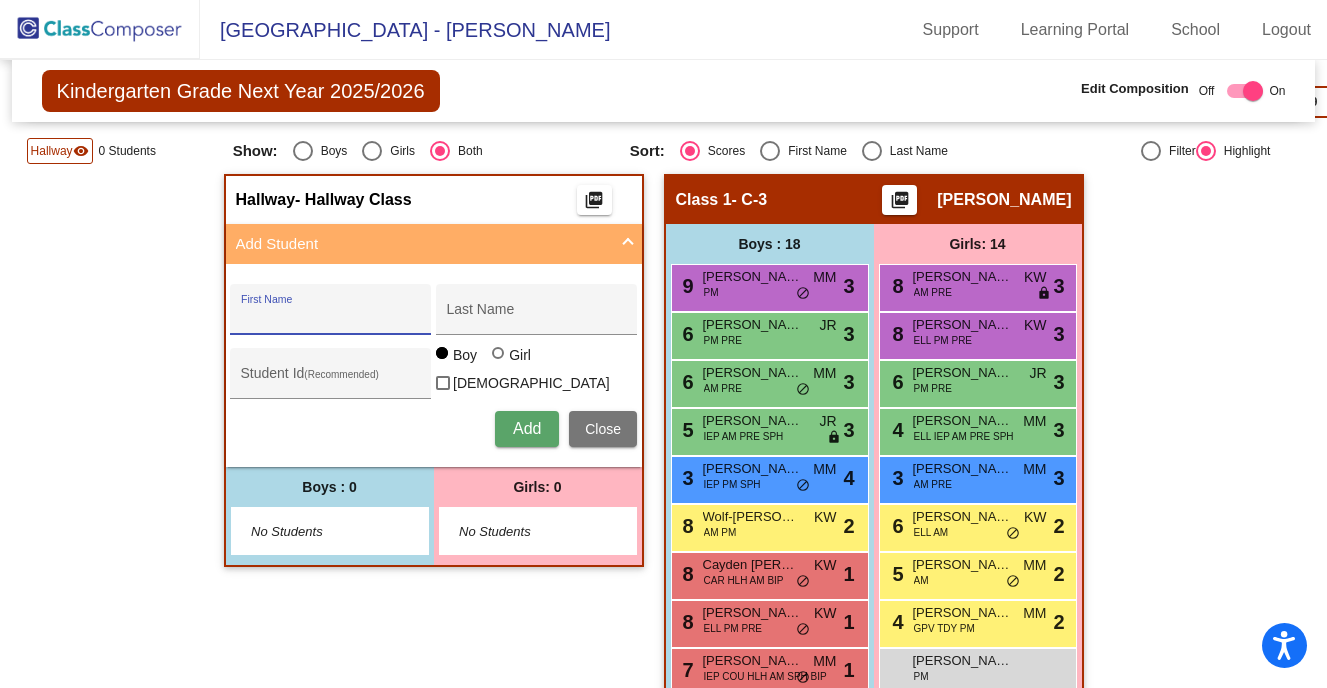 click on "Hallway   - Hallway Class  picture_as_pdf  Add Student  First Name Last Name Student Id  (Recommended)   Boy   Girl   [DEMOGRAPHIC_DATA] Add Close  Boys : 0    No Students   Girls: 0   No Students   Class 1   - C-3  picture_as_pdf [PERSON_NAME]  Add Student  First Name Last Name Student Id  (Recommended)   Boy   Girl   [DEMOGRAPHIC_DATA] Add Close  Boys : 18  9 [PERSON_NAME] PM MM lock do_not_disturb_alt 3 6 [PERSON_NAME] PM PRE JR lock do_not_disturb_alt 3 6 [PERSON_NAME] AM PRE MM lock do_not_disturb_alt 3 5 [PERSON_NAME] IEP AM PRE SPH JR lock do_not_disturb_alt 3 3 [PERSON_NAME] IEP PM SPH MM lock do_not_disturb_alt 4 8 Wolf-[PERSON_NAME] AM PM KW lock do_not_disturb_alt 2 8 Cayden [PERSON_NAME] CAR HLH AM BIP KW lock do_not_disturb_alt 1 8 [PERSON_NAME] ELL PM PRE KW lock do_not_disturb_alt 1 7 [PERSON_NAME] IEP COU HLH AM SPH BIP MM lock do_not_disturb_alt 1 [PERSON_NAME] AM lock do_not_disturb_alt [PERSON_NAME] PM lock do_not_disturb_alt [PERSON_NAME] ELL PM lock do_not_disturb_alt [PERSON_NAME] PM lock do_not_disturb_alt 8" 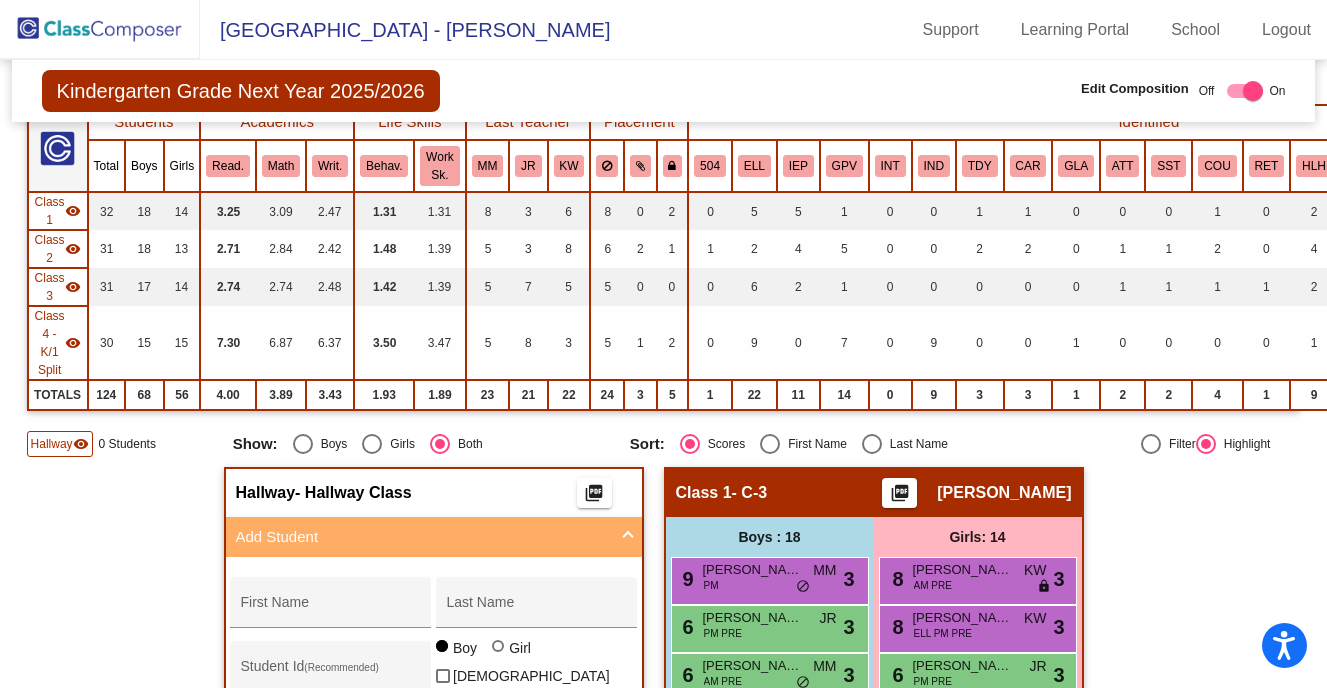 scroll, scrollTop: 0, scrollLeft: 0, axis: both 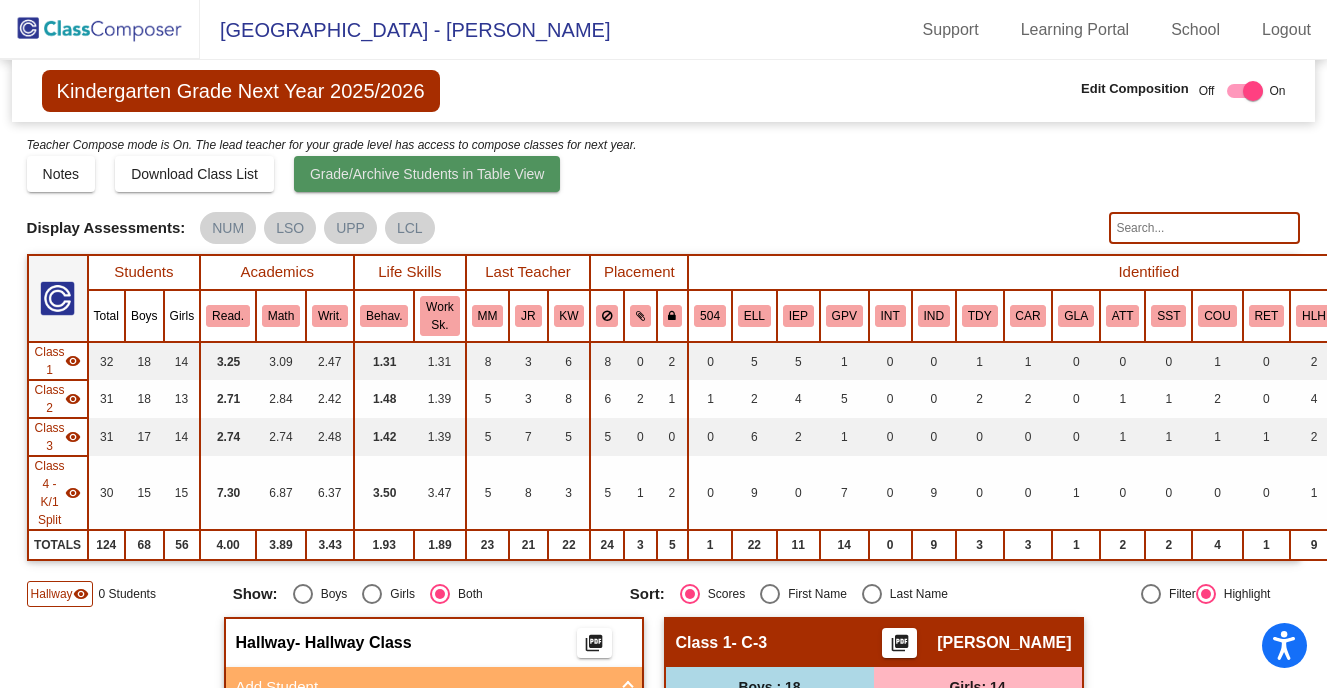 click on "Grade/Archive Students in Table View" 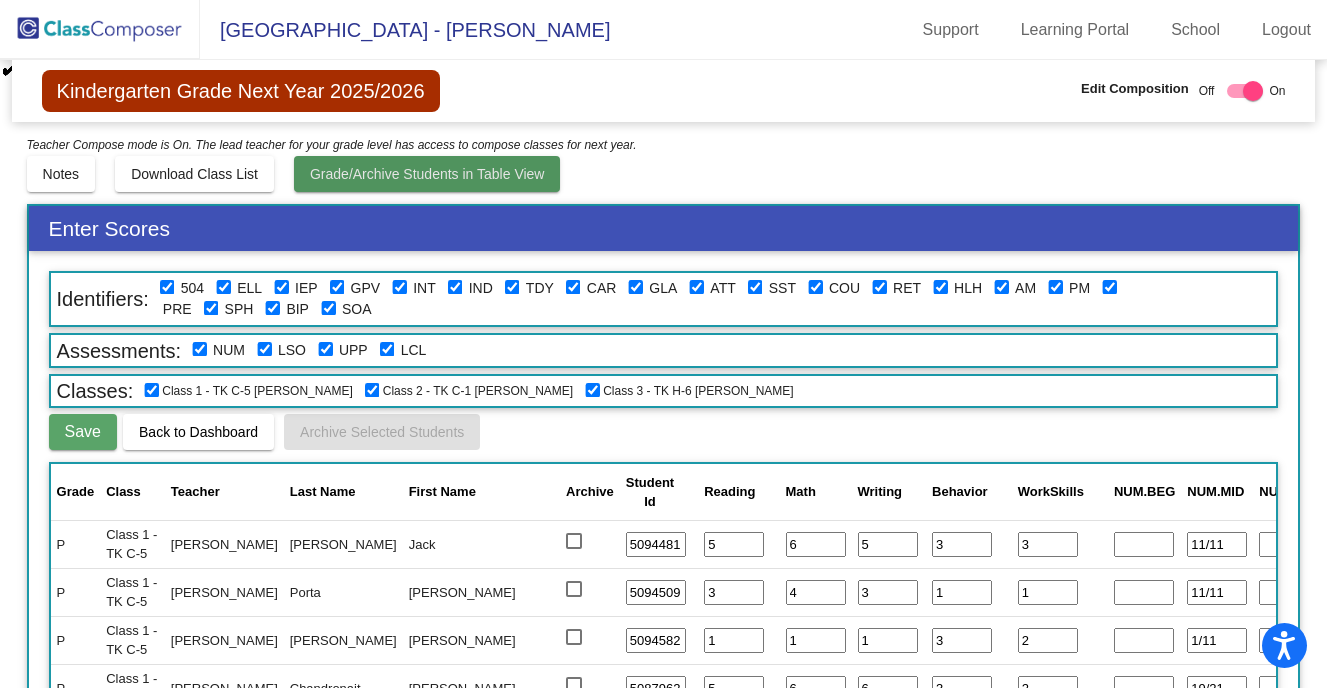 click on "Grade/Archive Students in Table View" 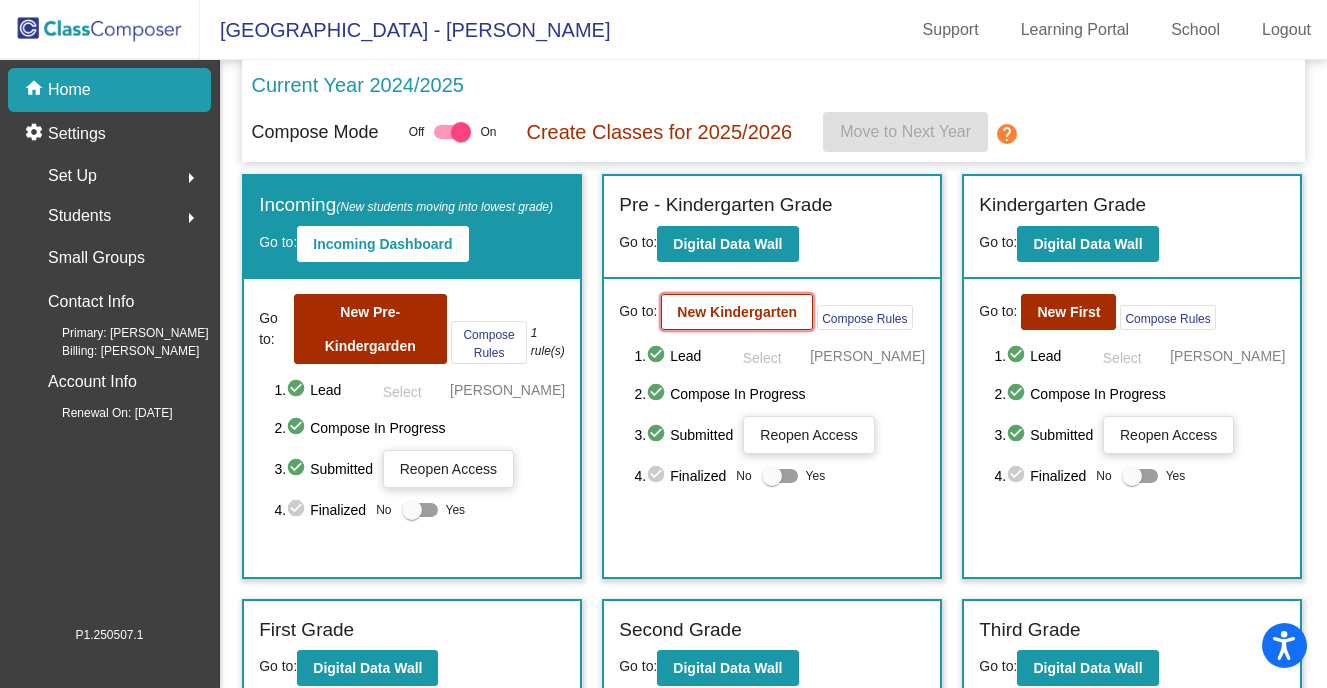 click on "New Kindergarten" 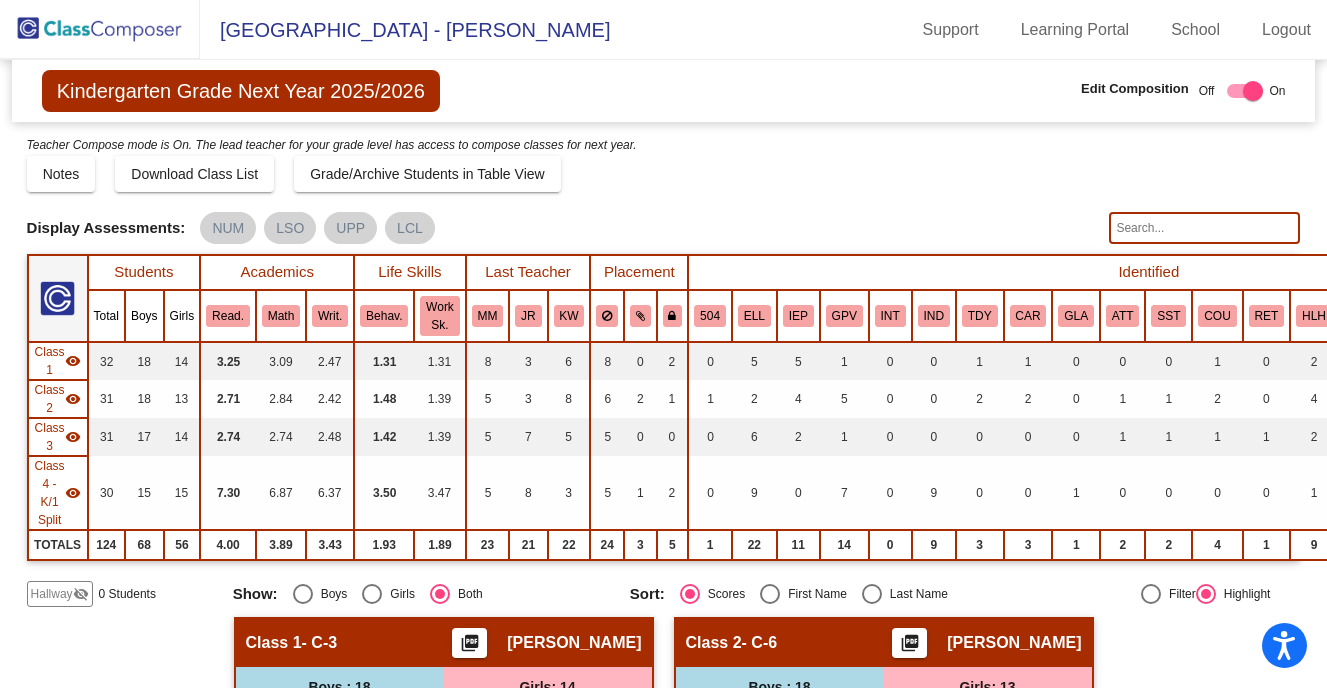 scroll, scrollTop: 0, scrollLeft: 0, axis: both 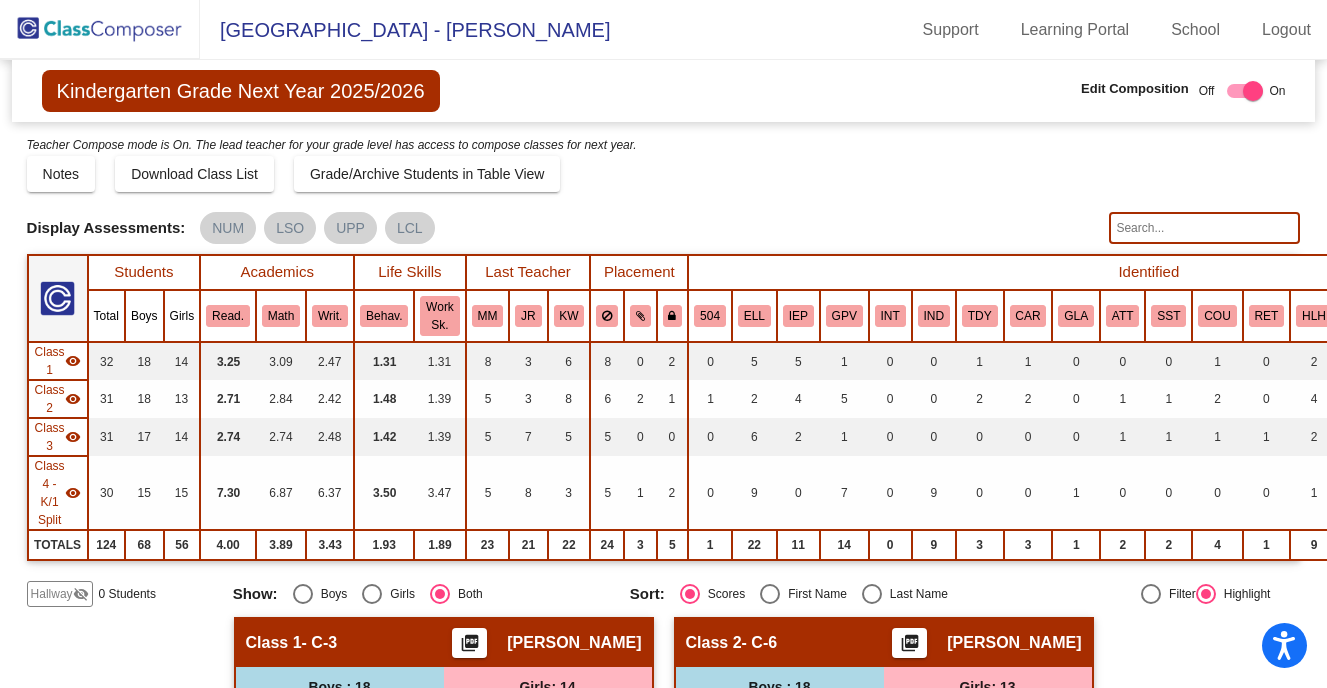 click 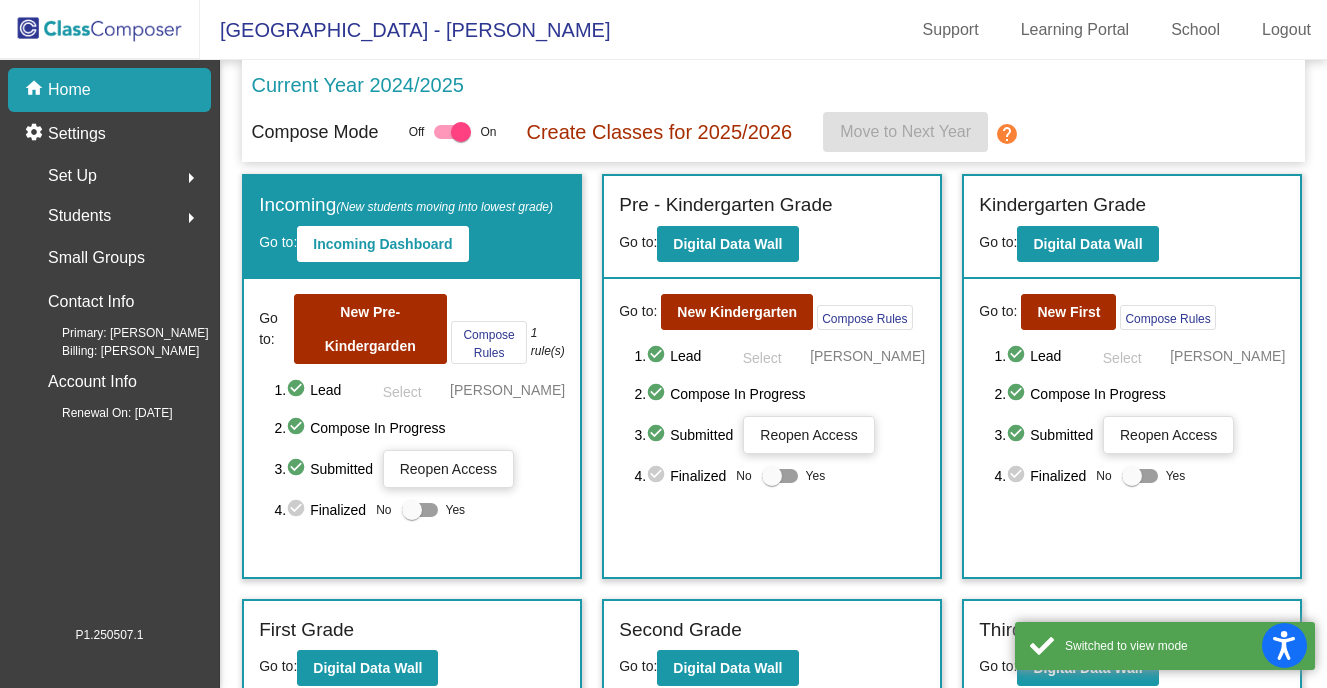 click on "arrow_right" 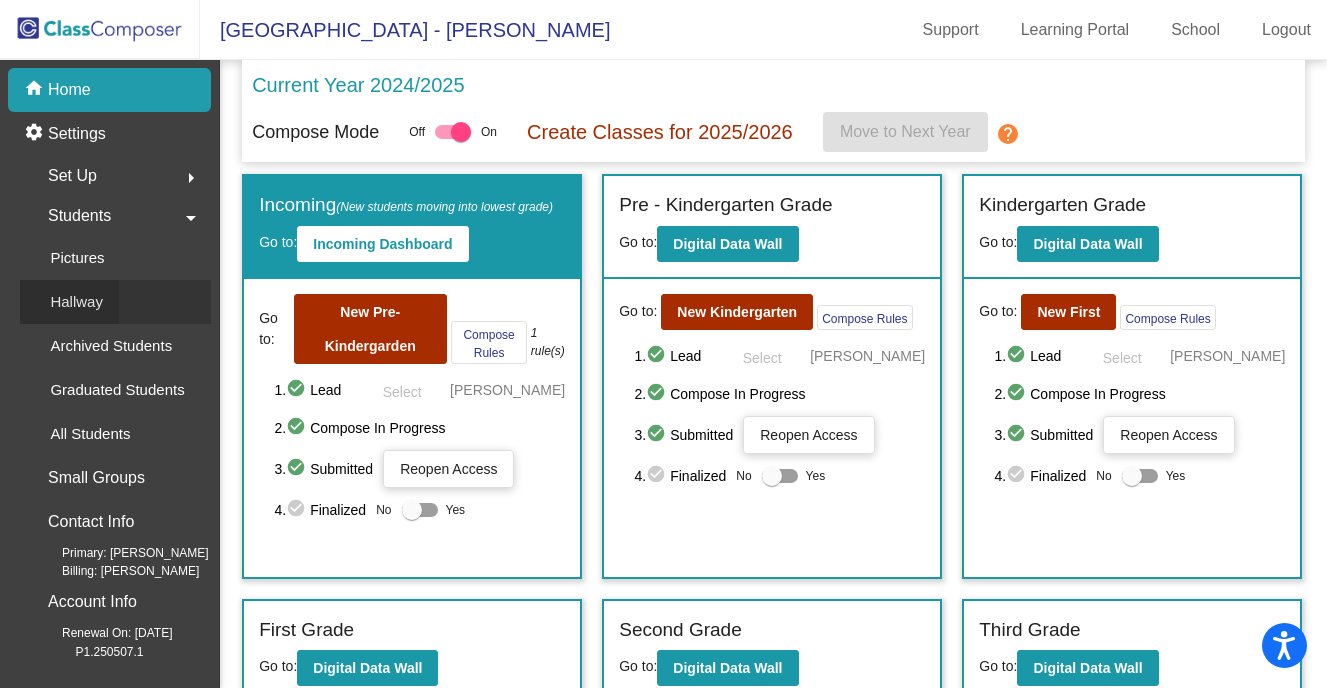 click on "Hallway" 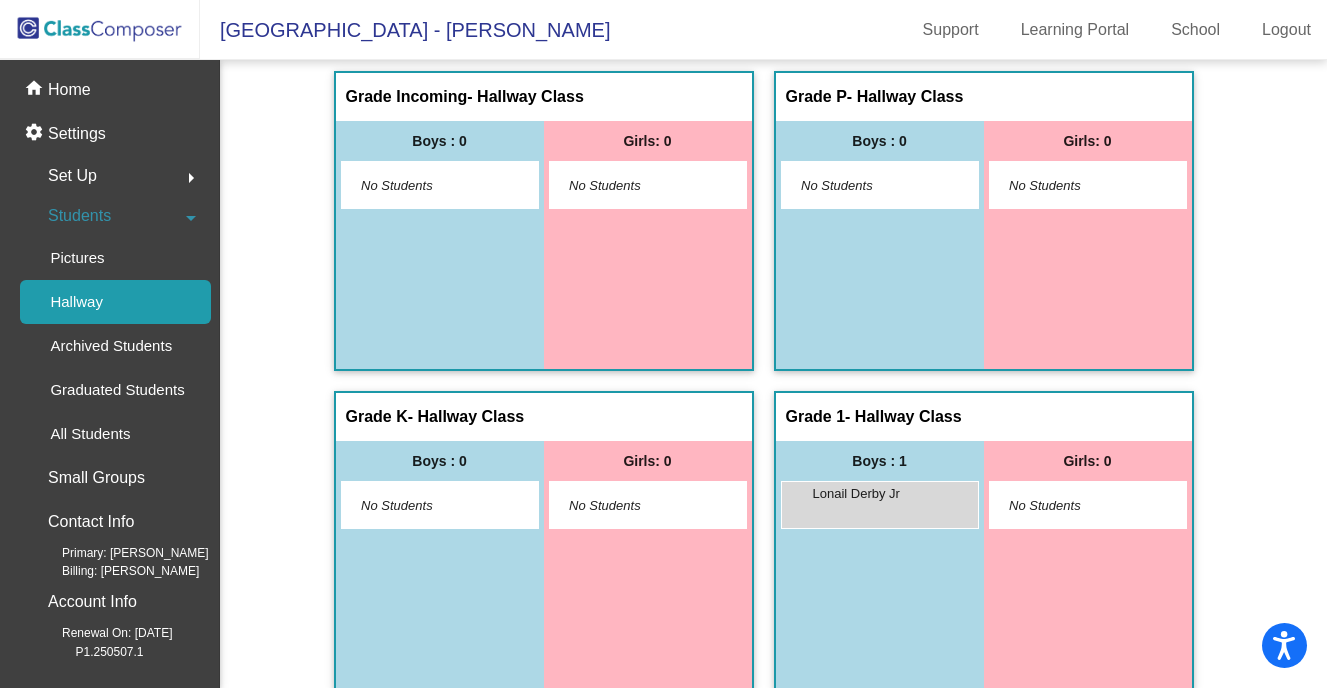 scroll, scrollTop: 0, scrollLeft: 0, axis: both 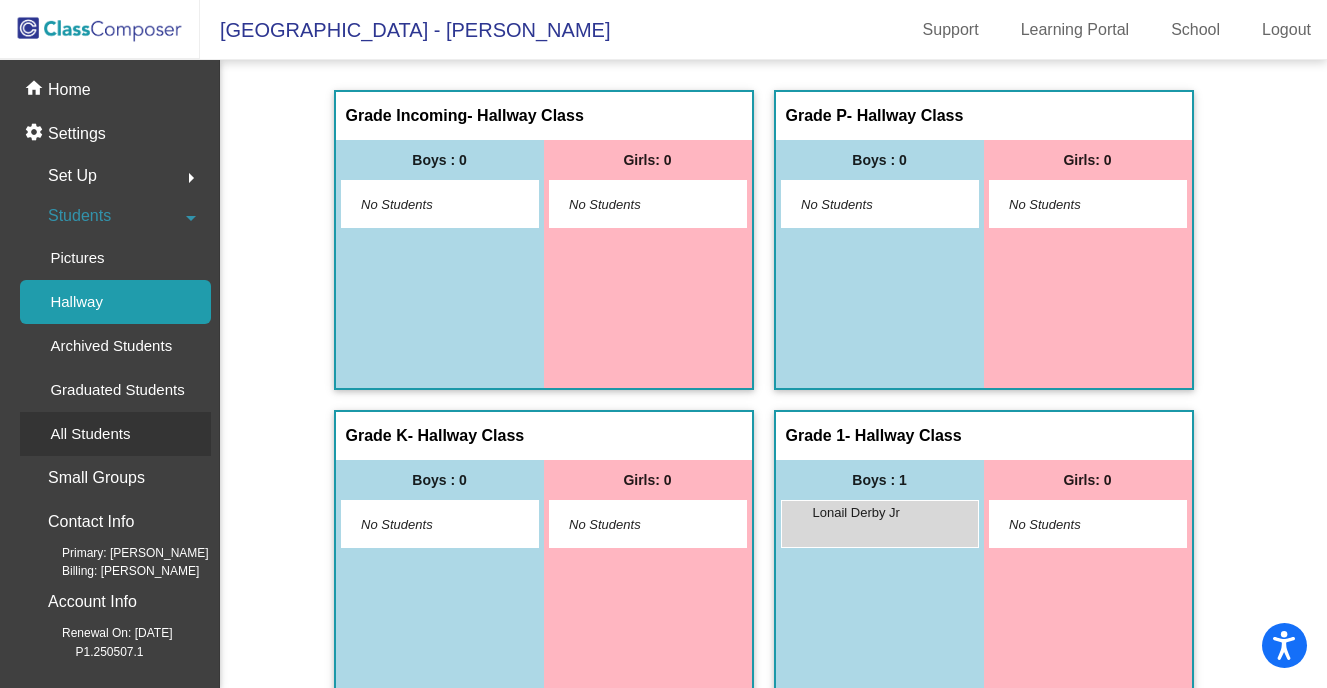click on "All Students" 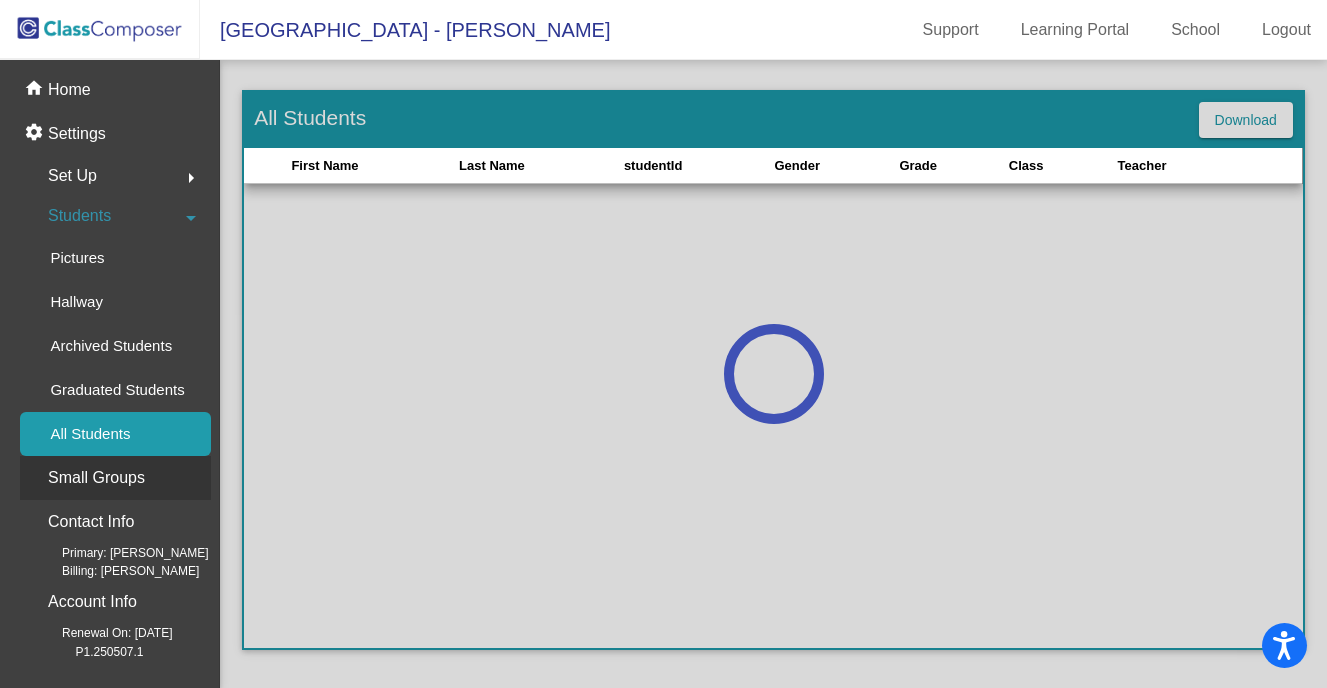 scroll, scrollTop: 0, scrollLeft: 0, axis: both 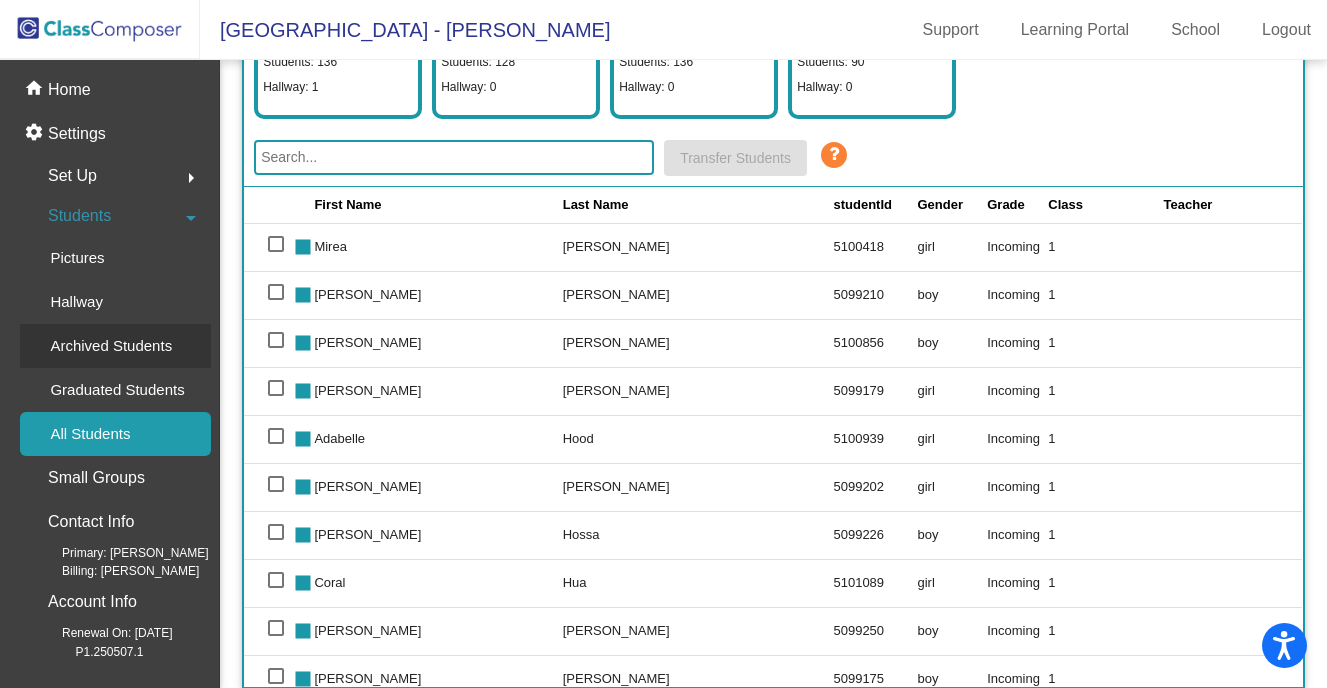 click on "Archived Students" 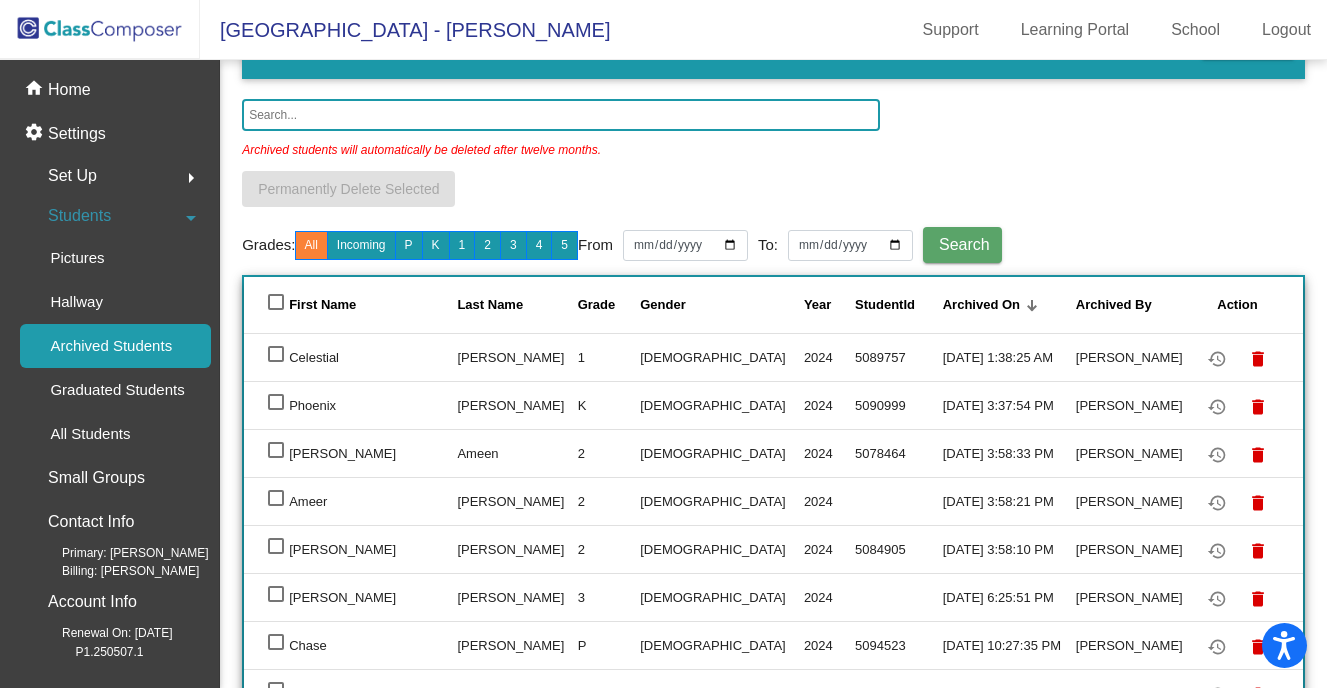 scroll, scrollTop: 0, scrollLeft: 0, axis: both 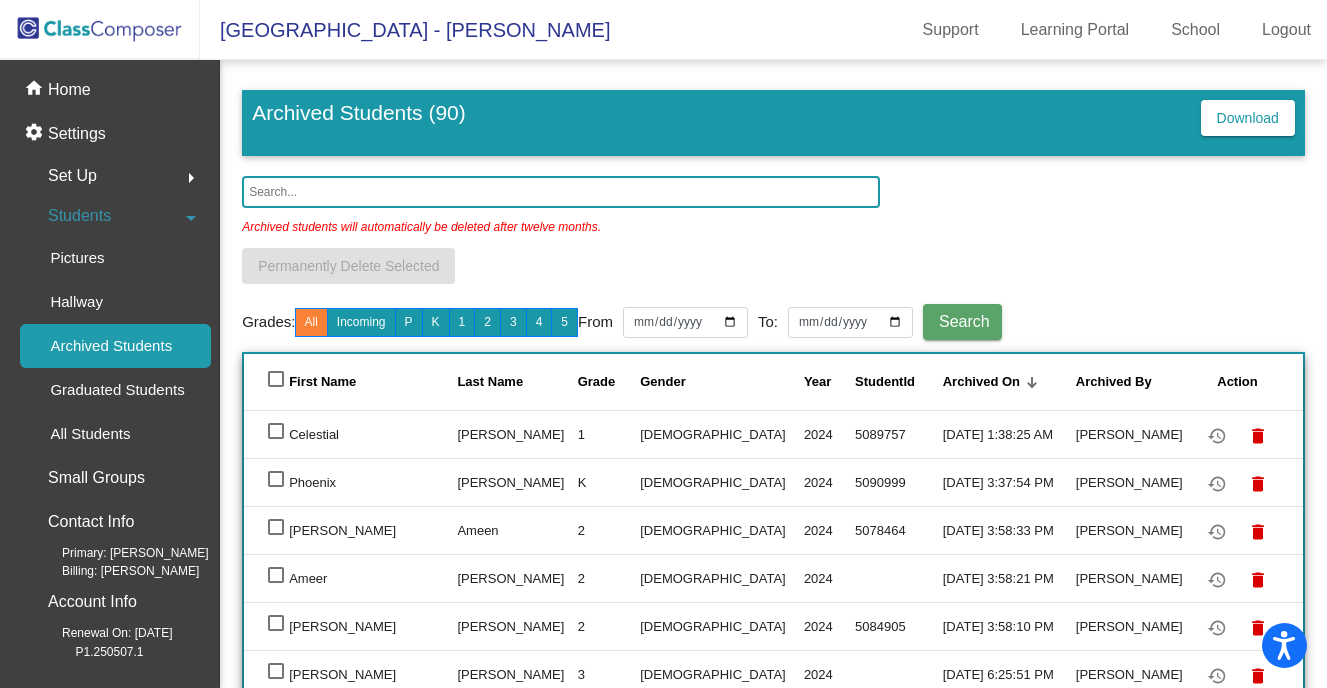 click 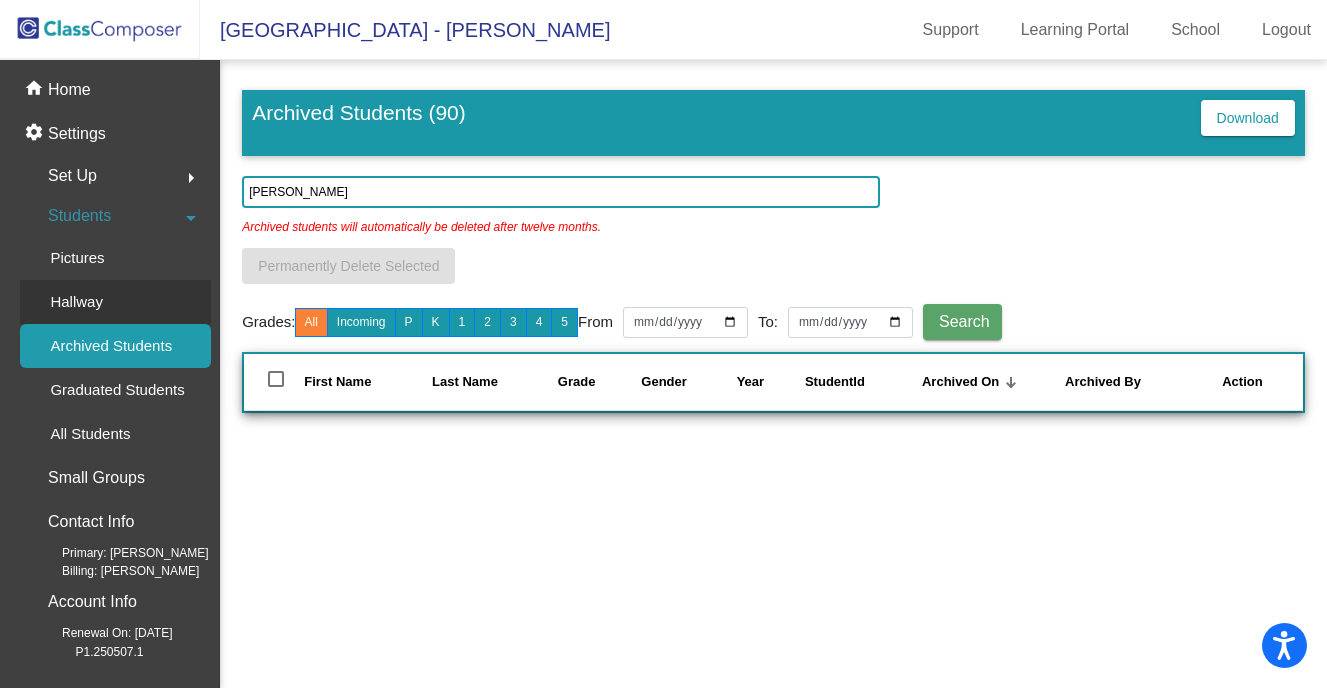 type on "[PERSON_NAME]" 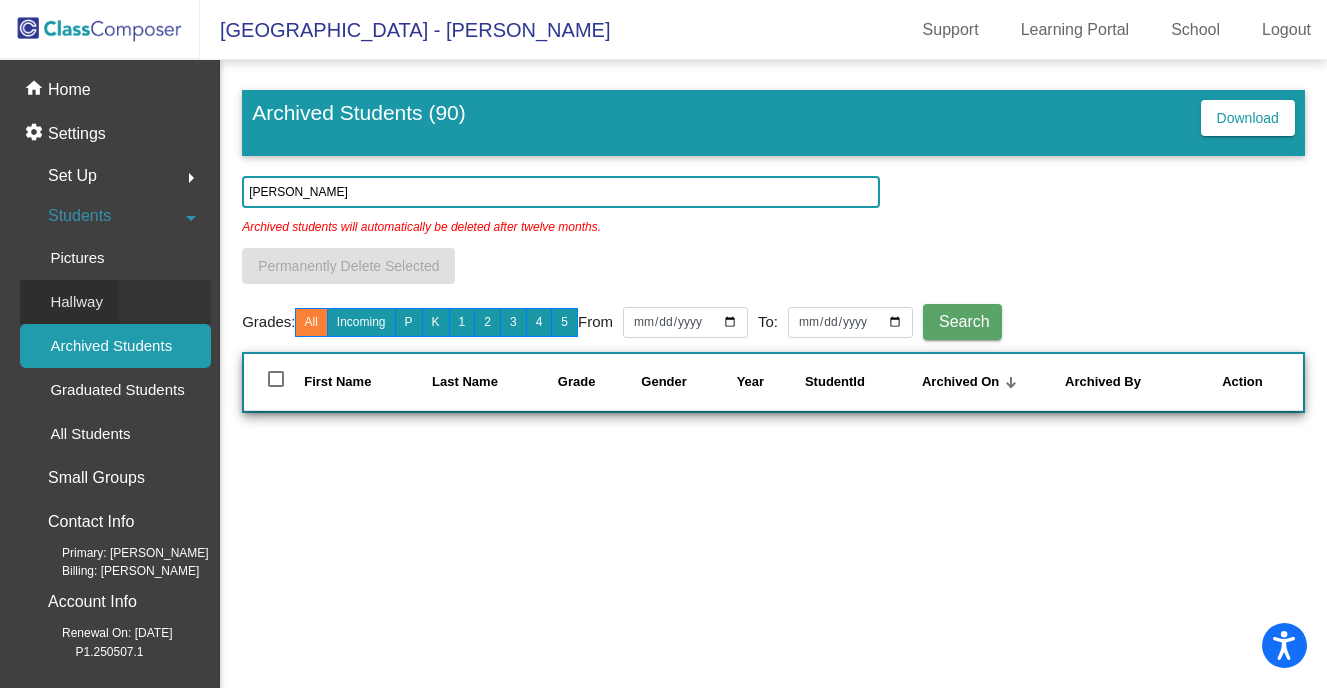 click on "Hallway" 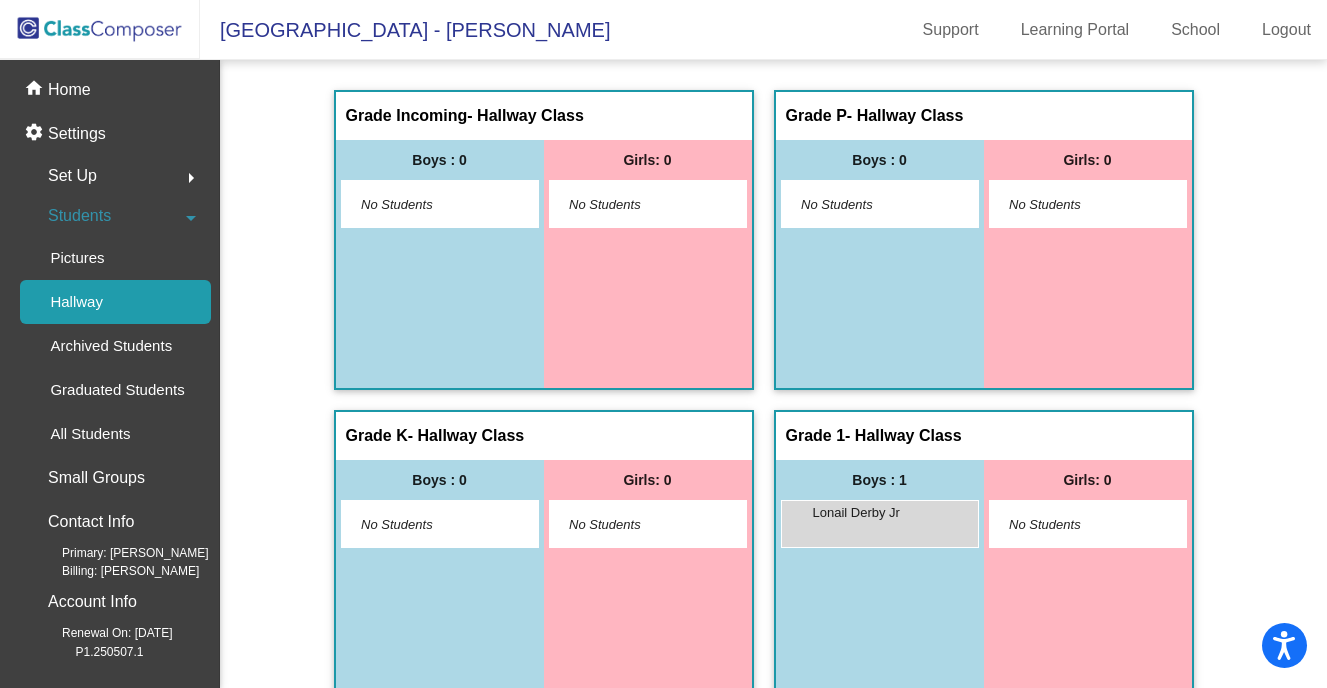 scroll, scrollTop: 0, scrollLeft: 0, axis: both 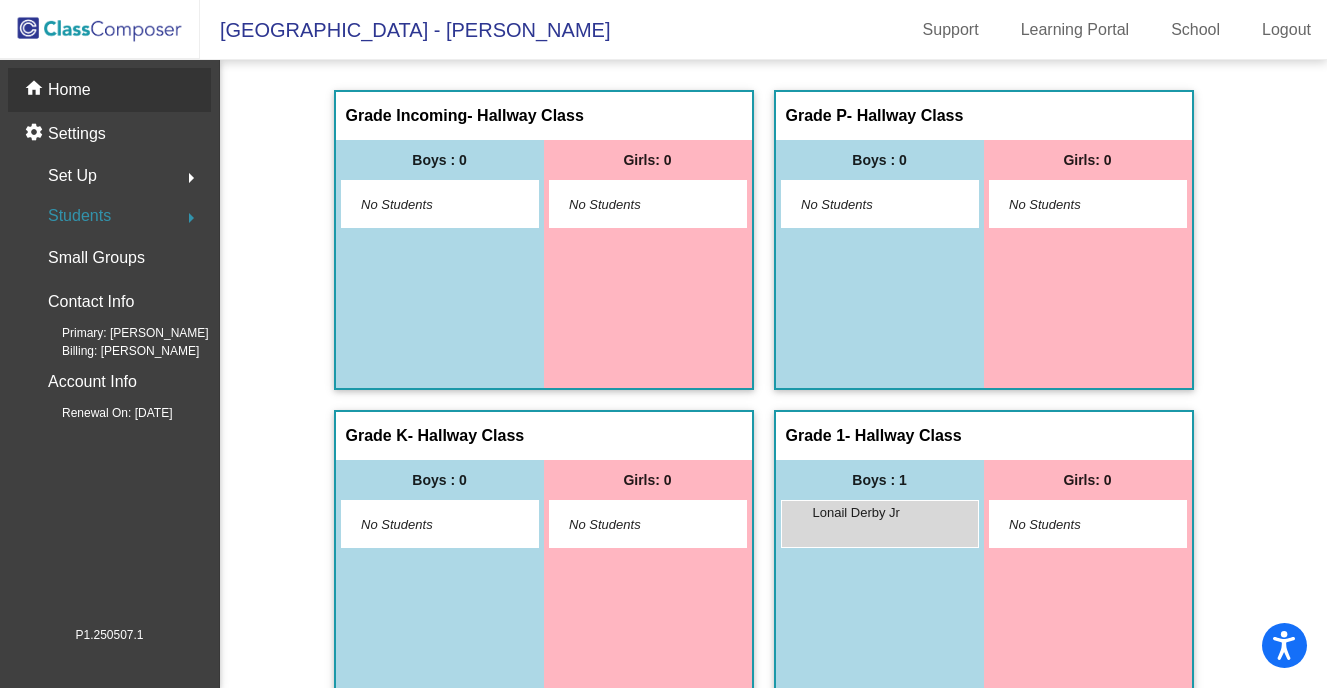 click on "Home" 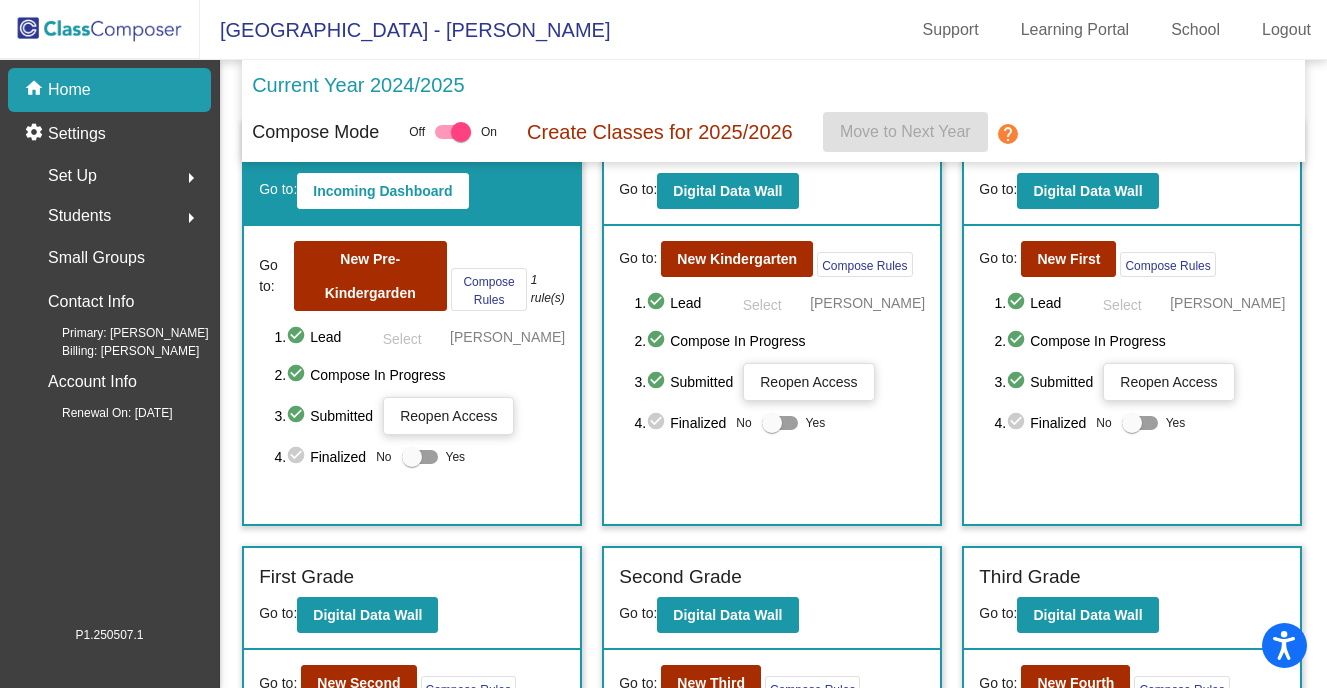 scroll, scrollTop: 0, scrollLeft: 0, axis: both 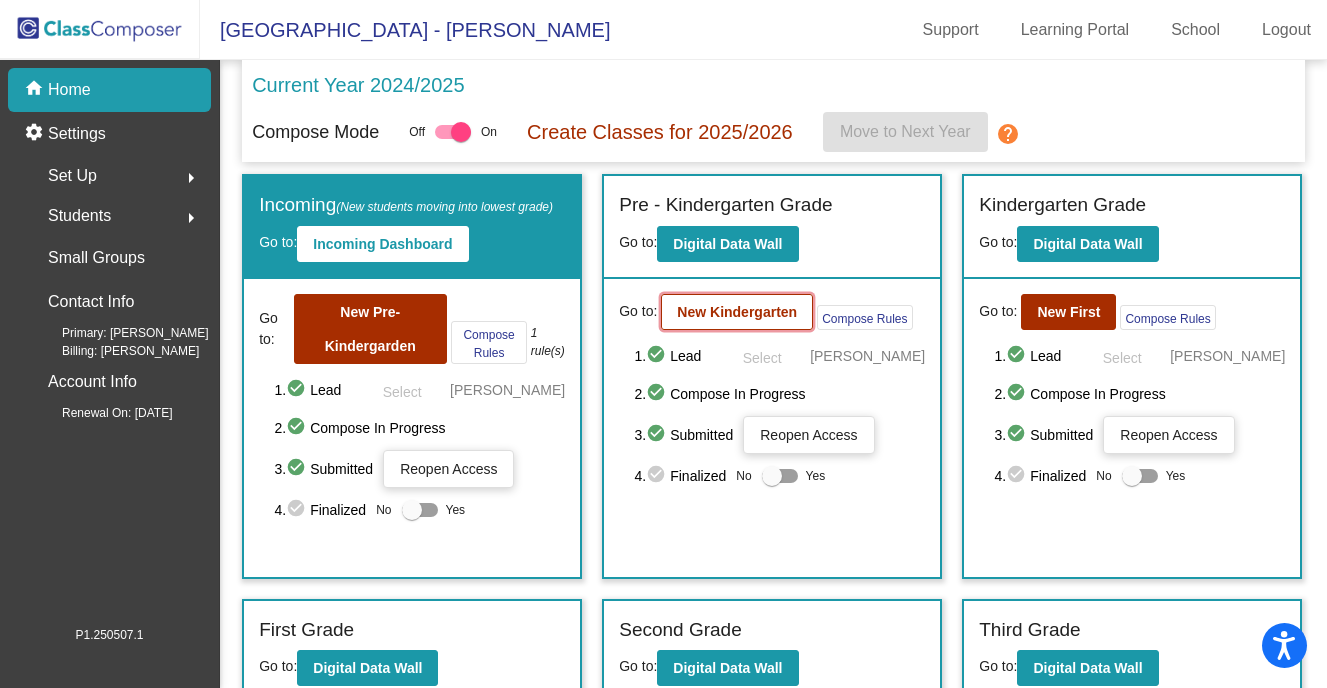 click on "New Kindergarten" 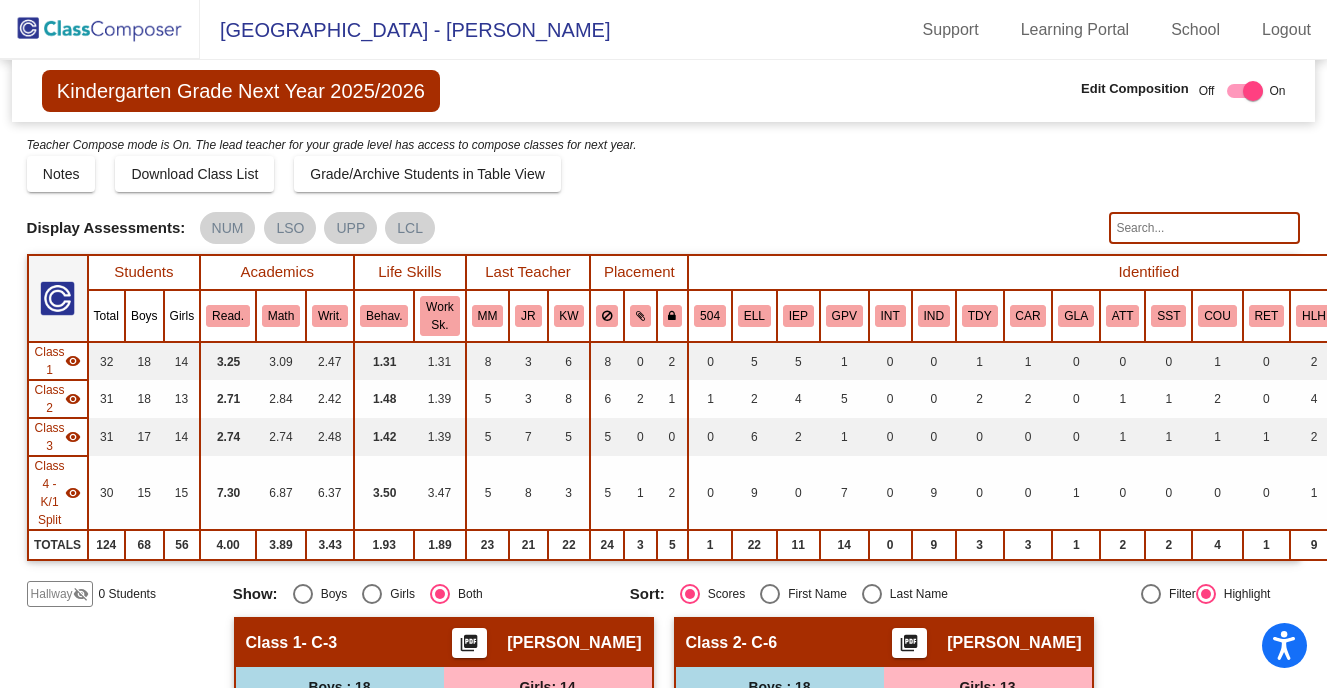 click 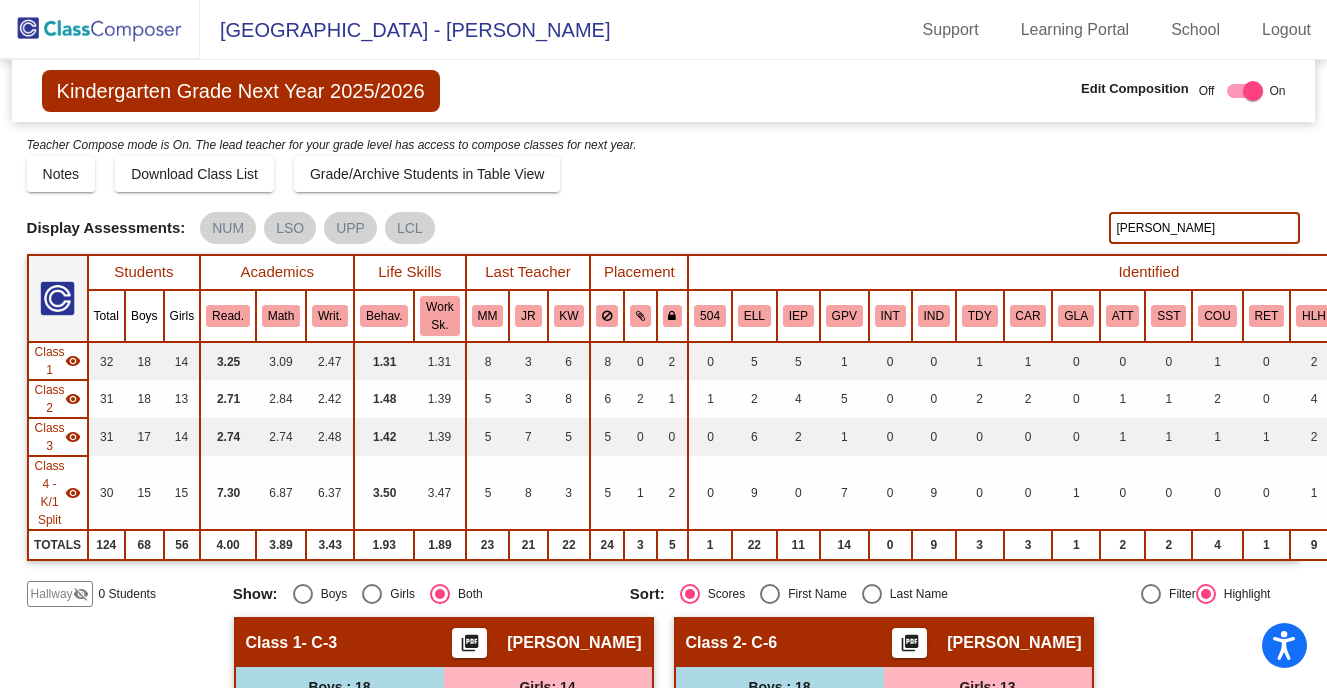 click on "Notes   Download Class List   Import Students   Grade/Archive Students in Table View   New Small Group   Saved Small Group" 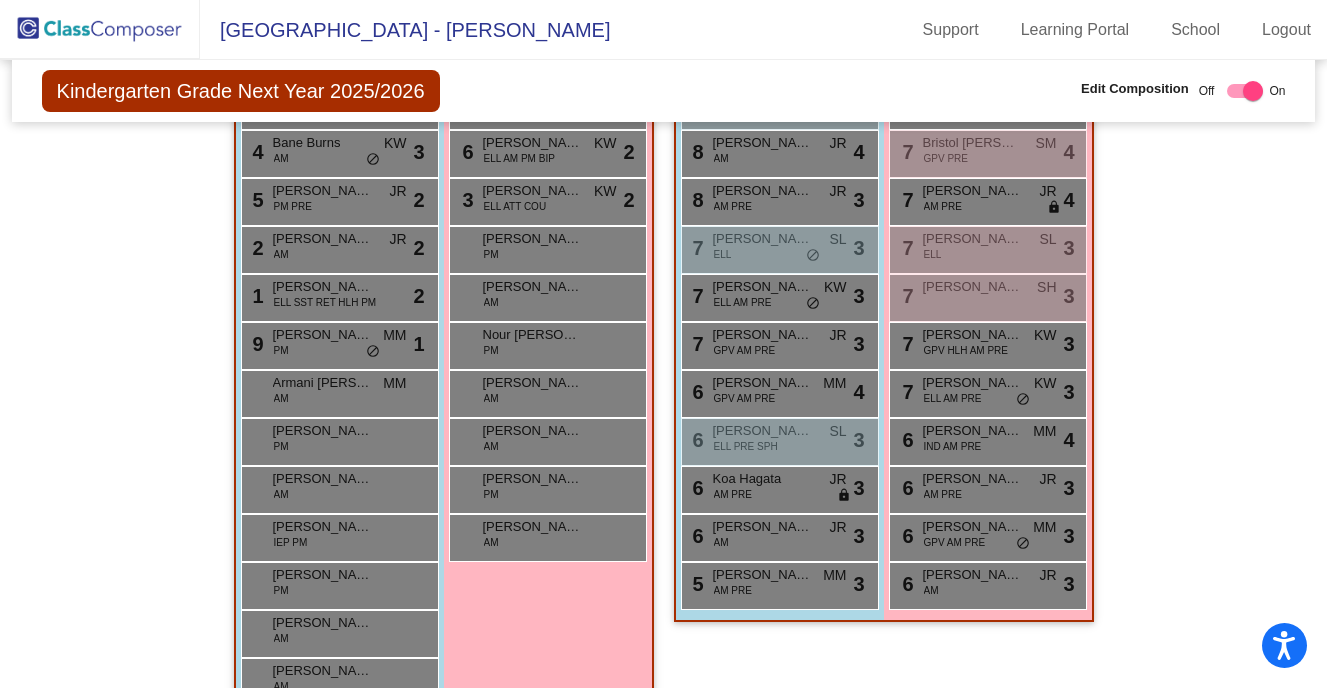 scroll, scrollTop: 1862, scrollLeft: 0, axis: vertical 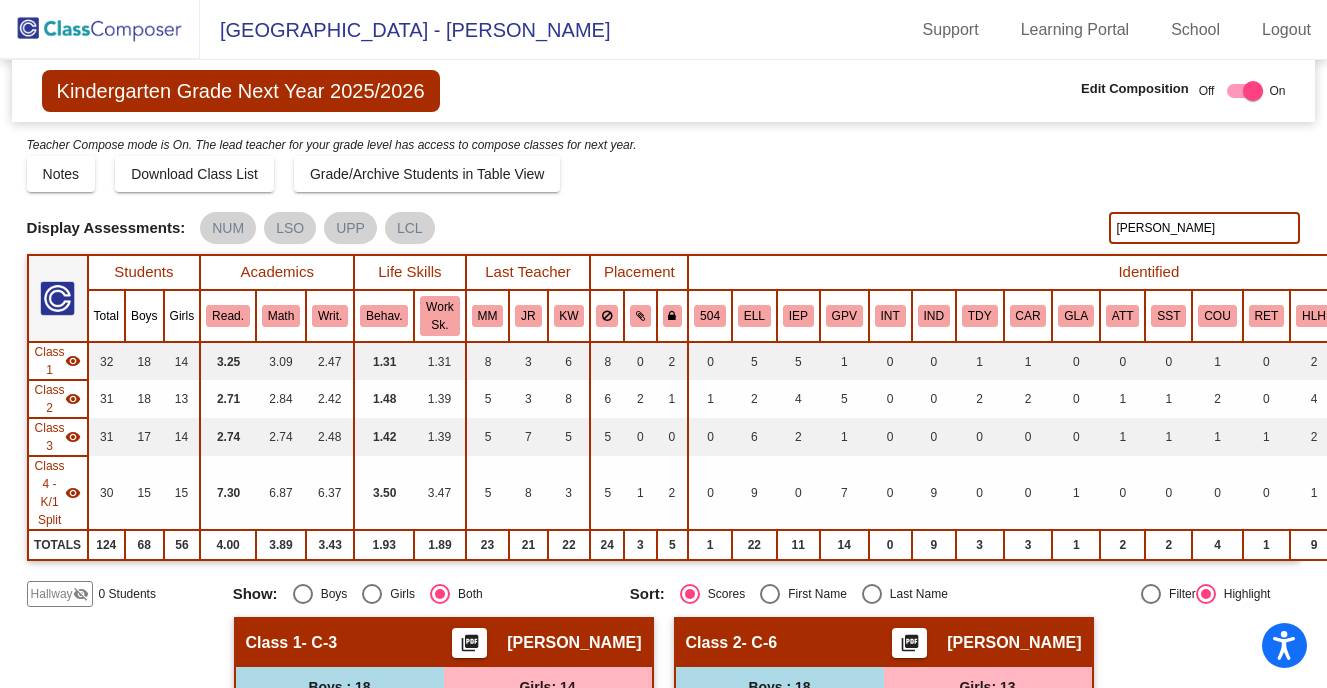 click on "[PERSON_NAME]" 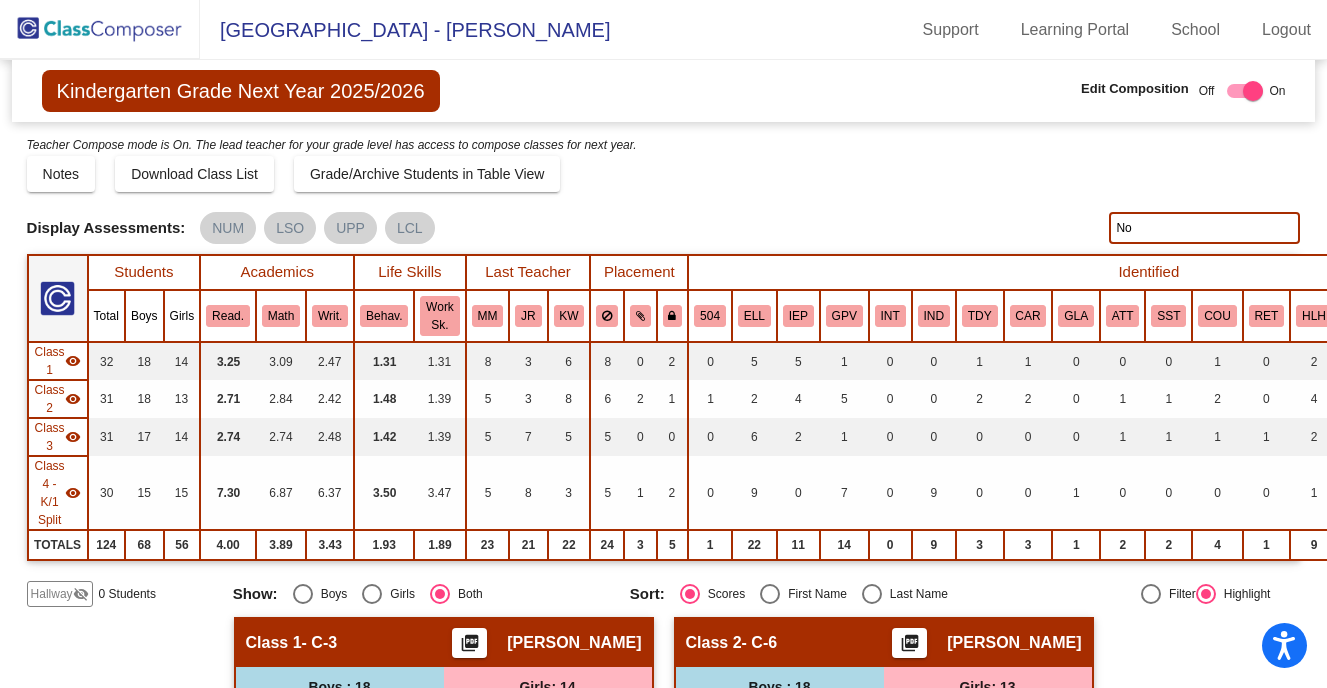 type on "N" 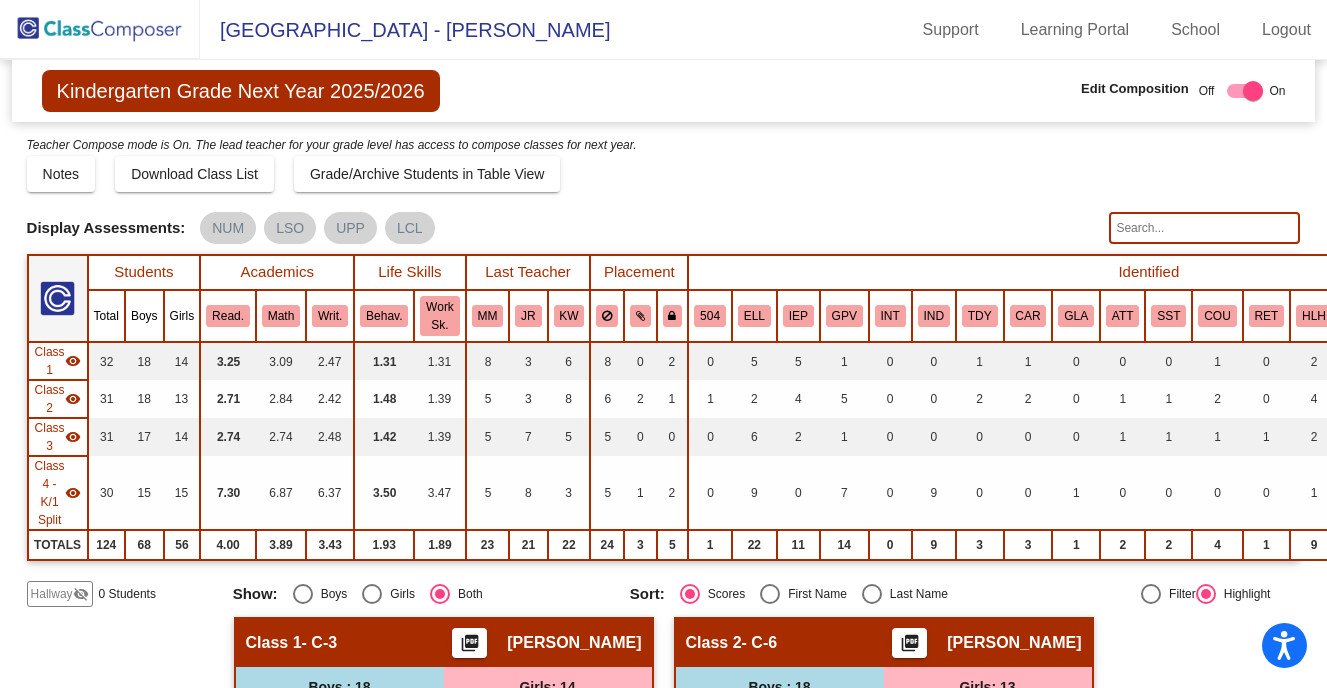 type 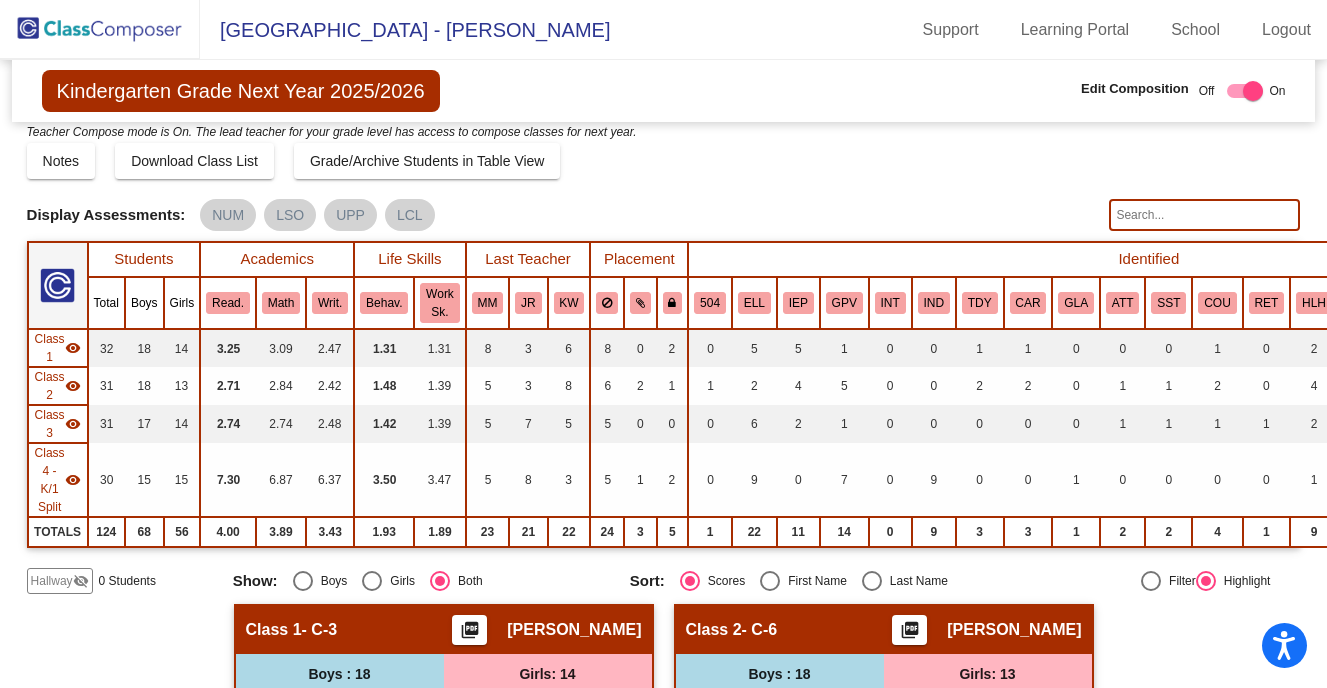 scroll, scrollTop: 0, scrollLeft: 0, axis: both 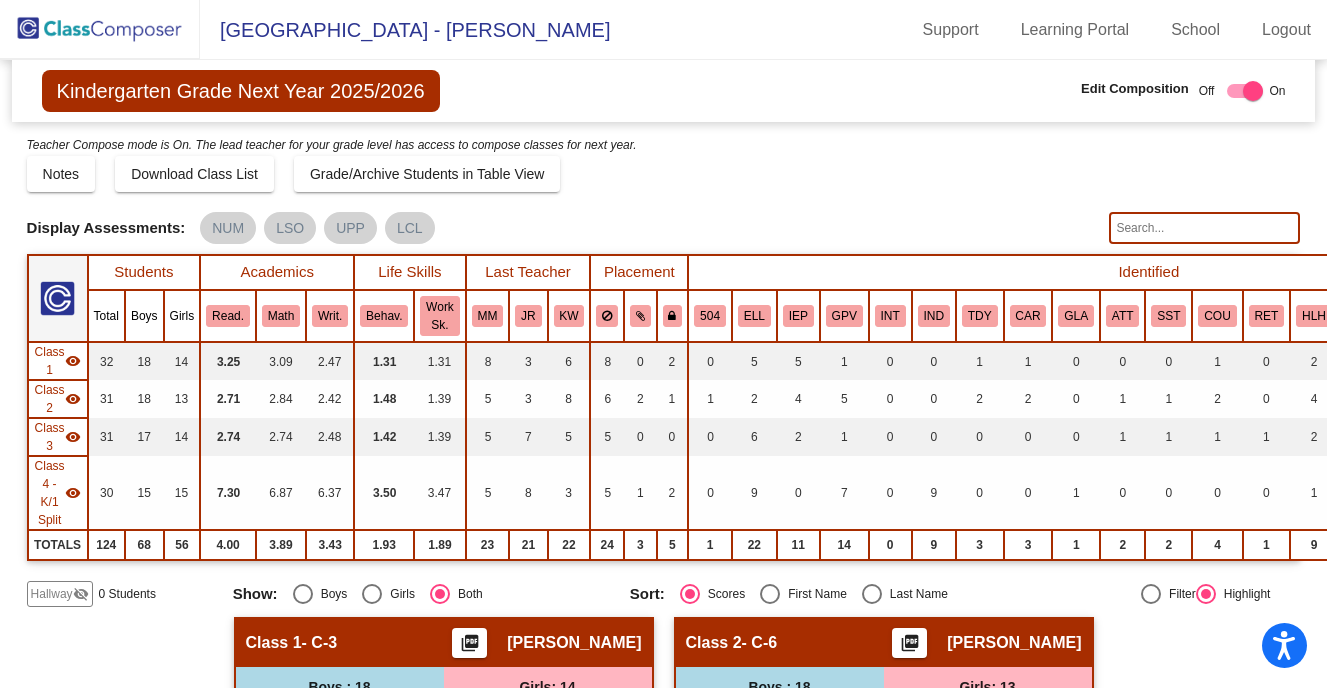 click at bounding box center (1253, 91) 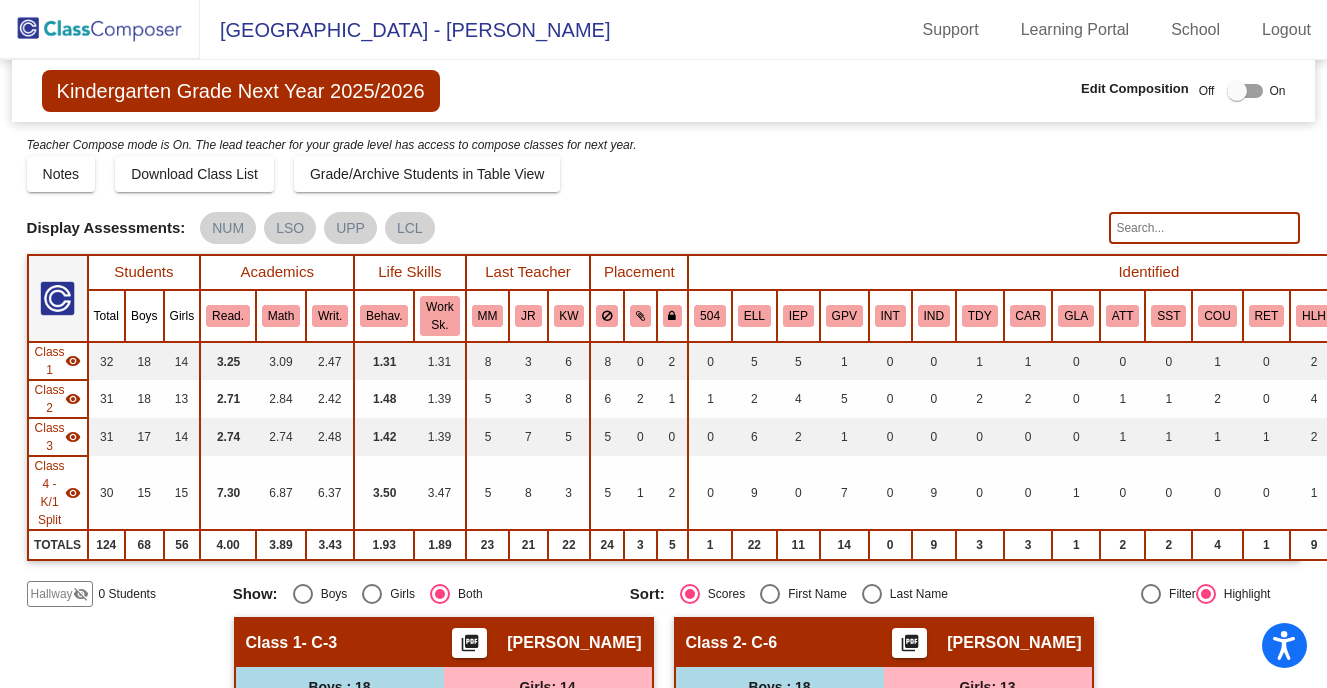 click at bounding box center (1237, 91) 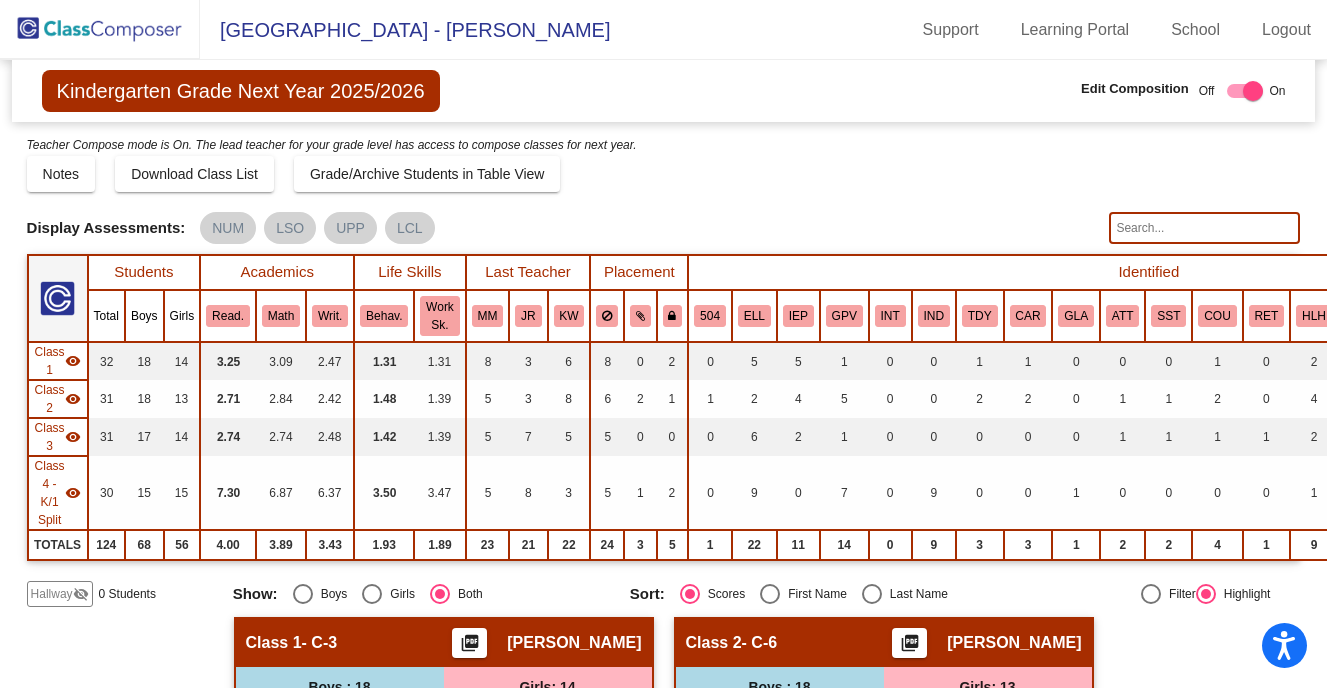 click 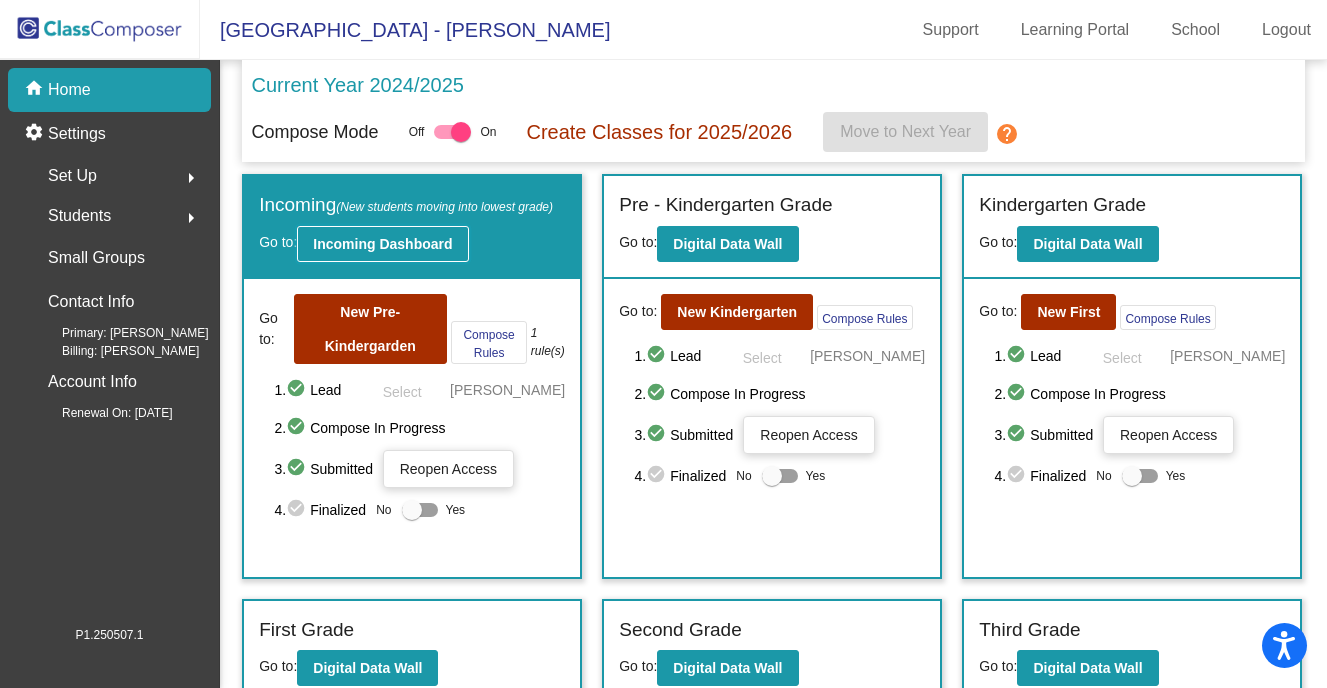 click on "Incoming Dashboard" 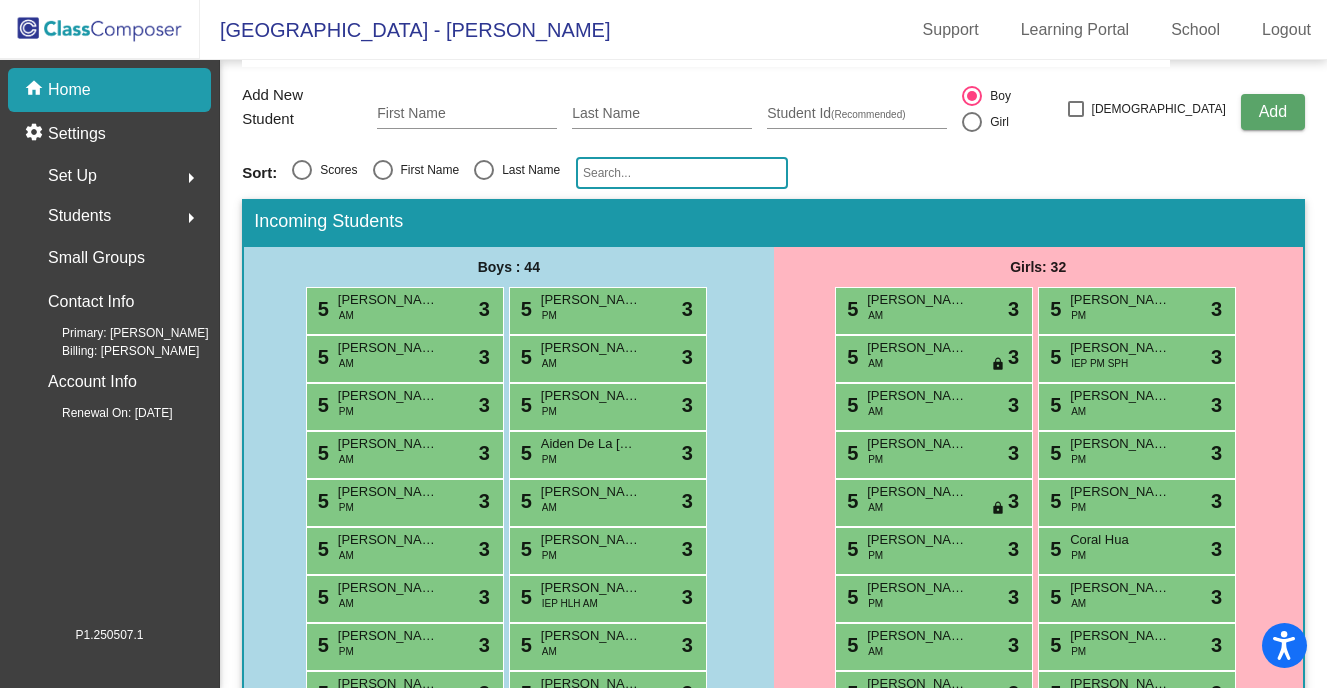 scroll, scrollTop: 0, scrollLeft: 0, axis: both 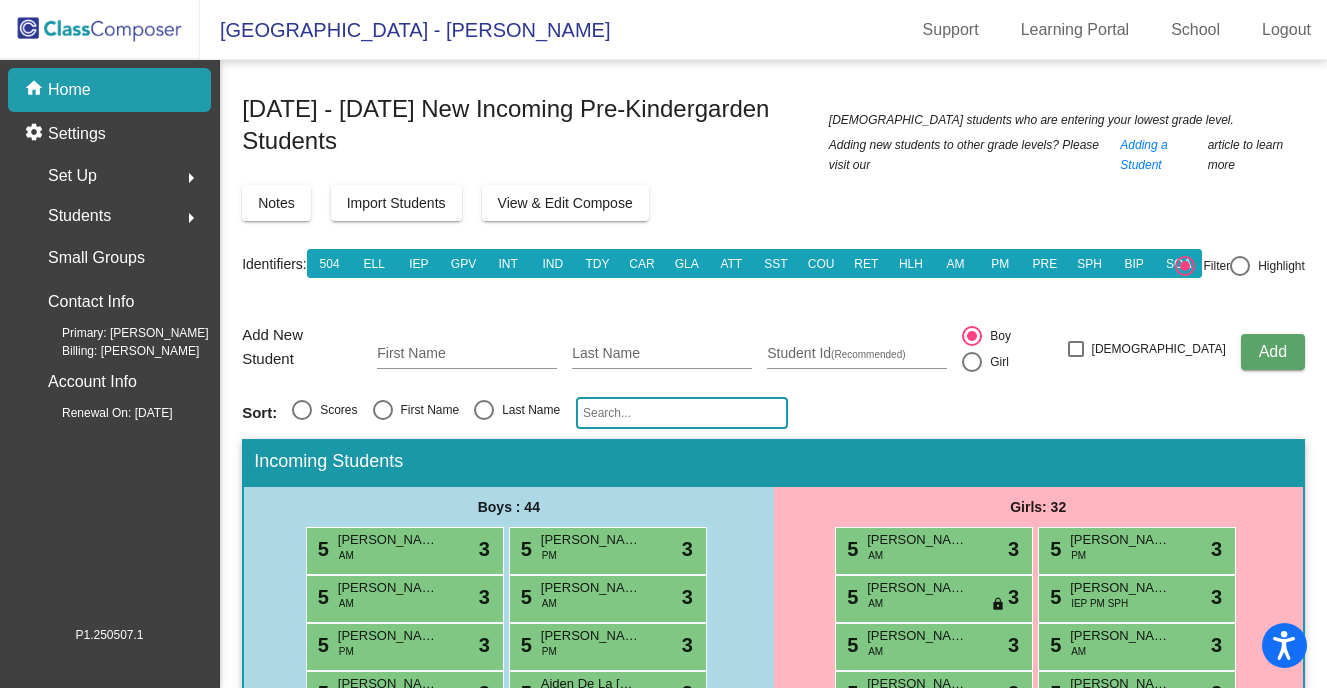 click on "Home" 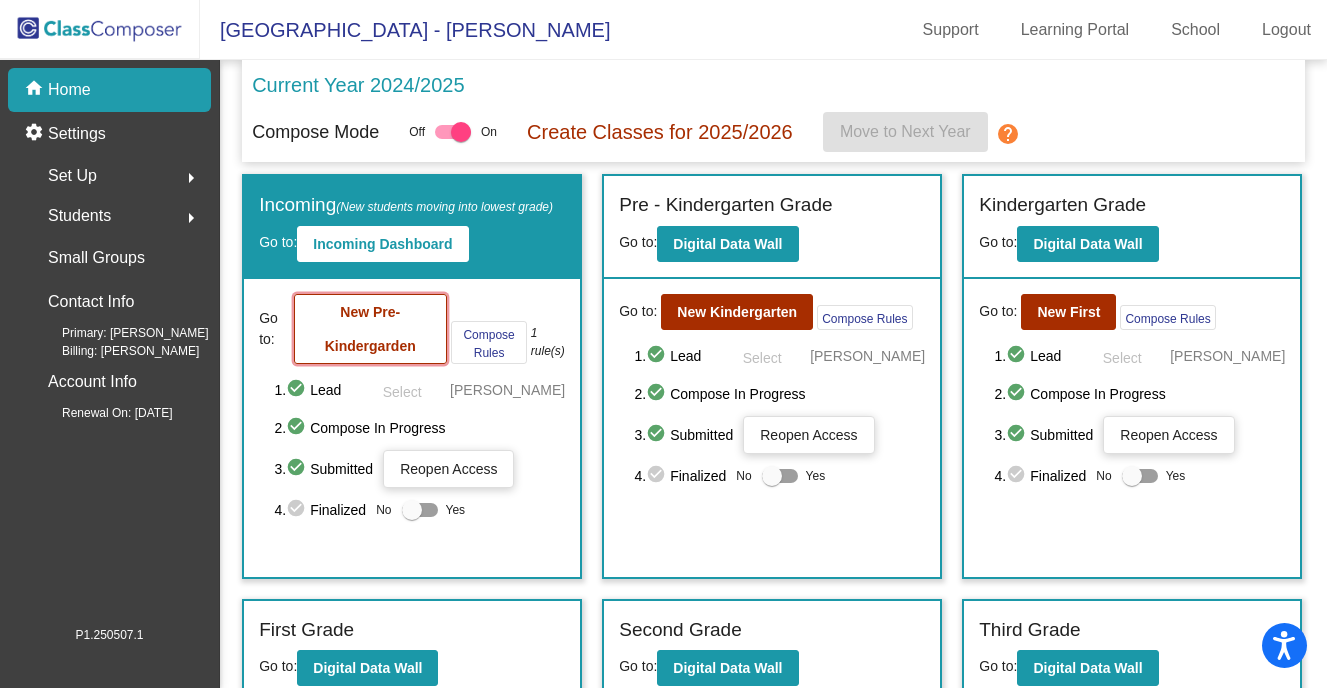 click on "New Pre-Kindergarden" 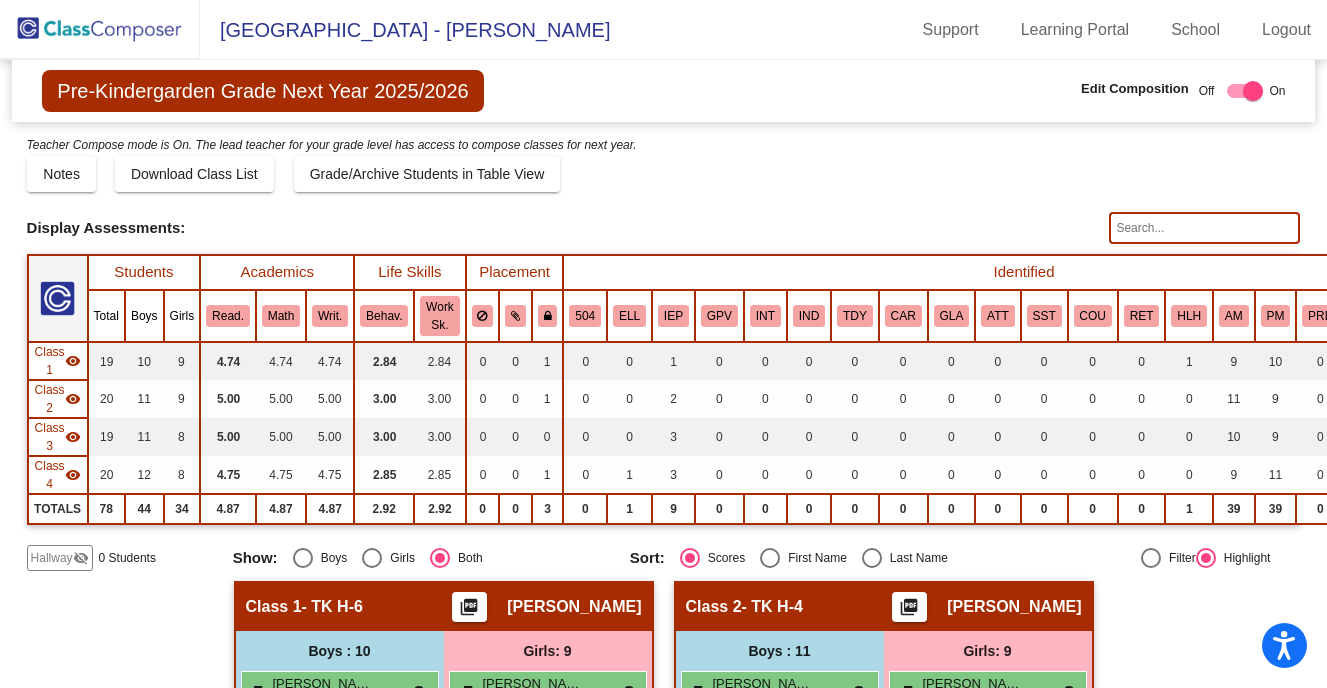 click 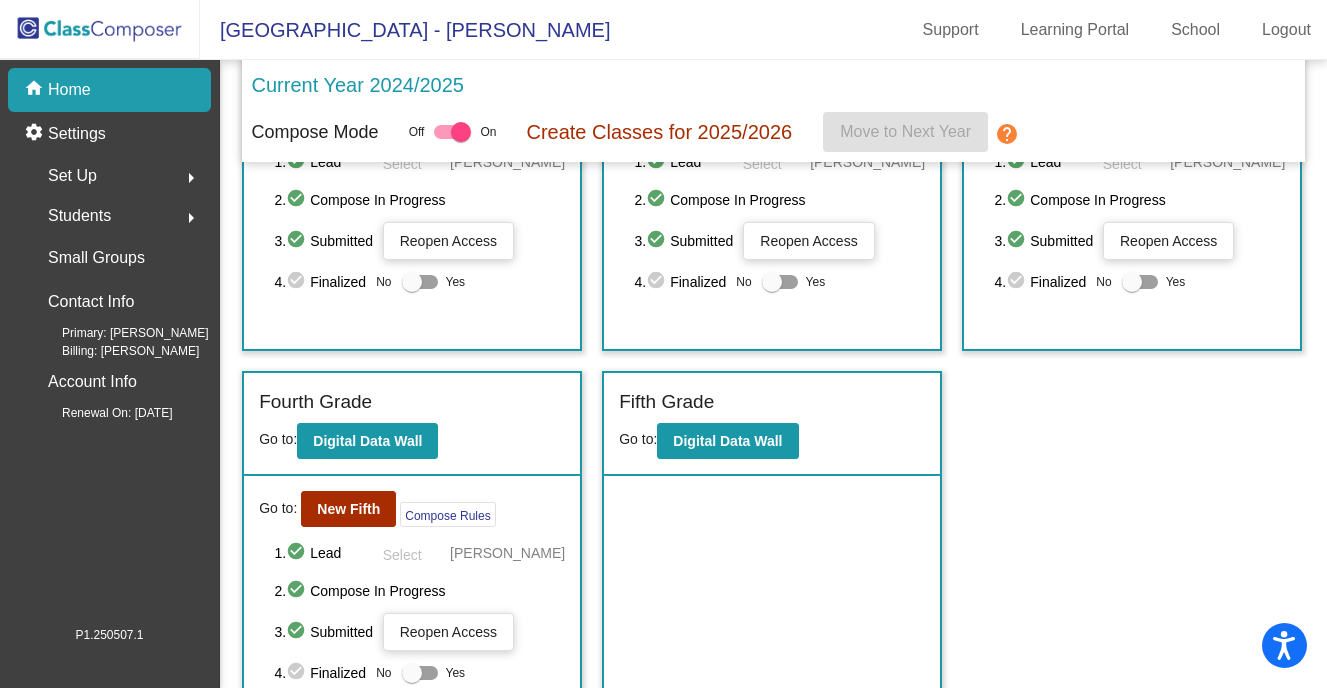 scroll, scrollTop: 717, scrollLeft: 0, axis: vertical 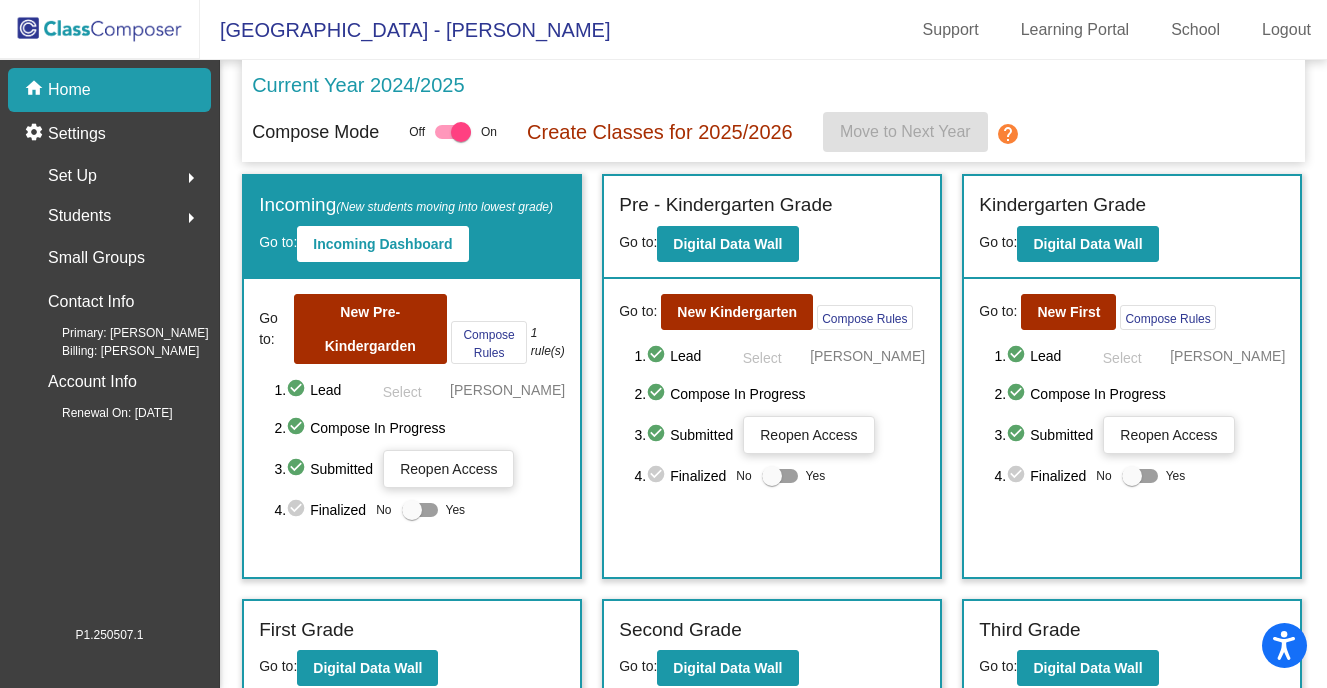 click on "arrow_right" 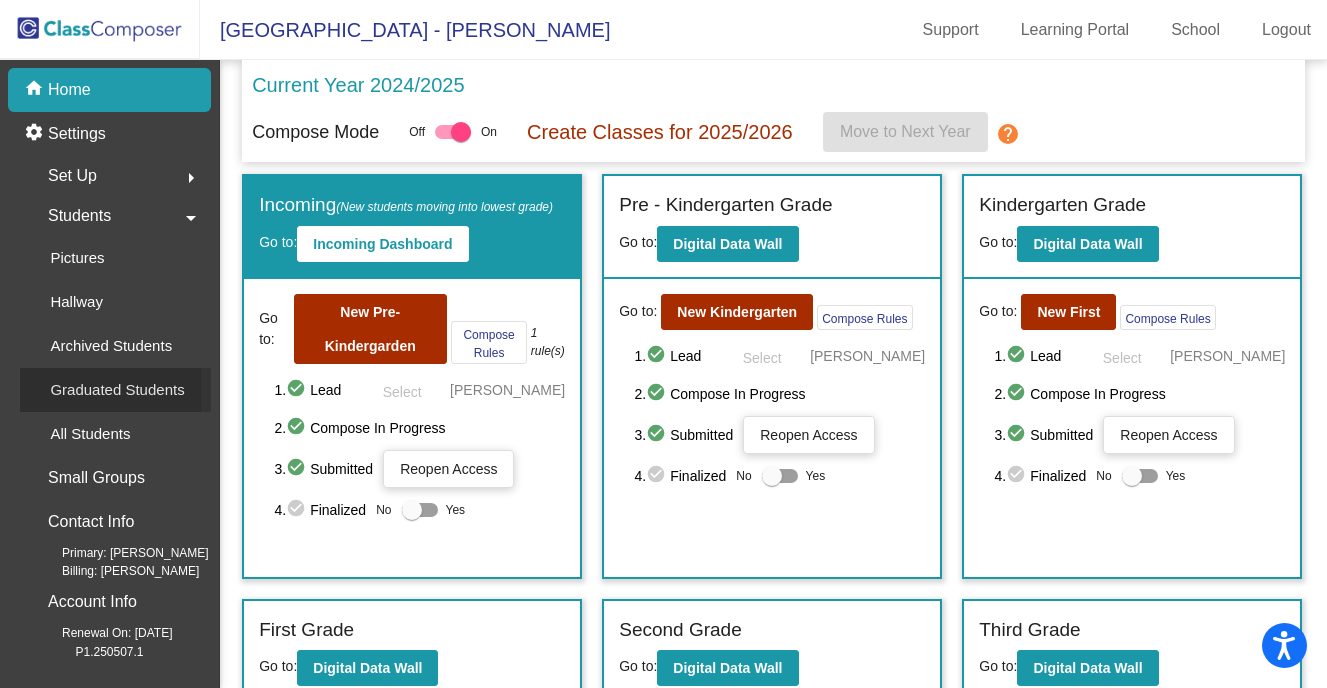click on "Graduated Students" 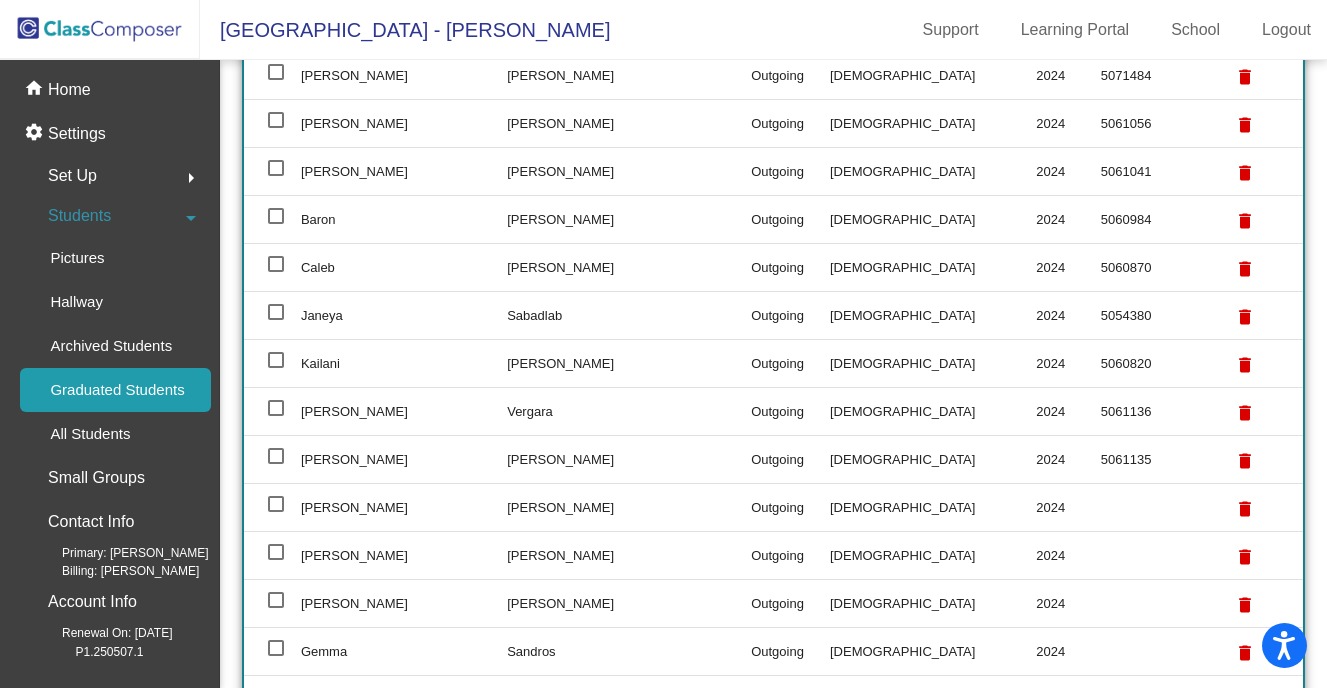 scroll, scrollTop: 3961, scrollLeft: 0, axis: vertical 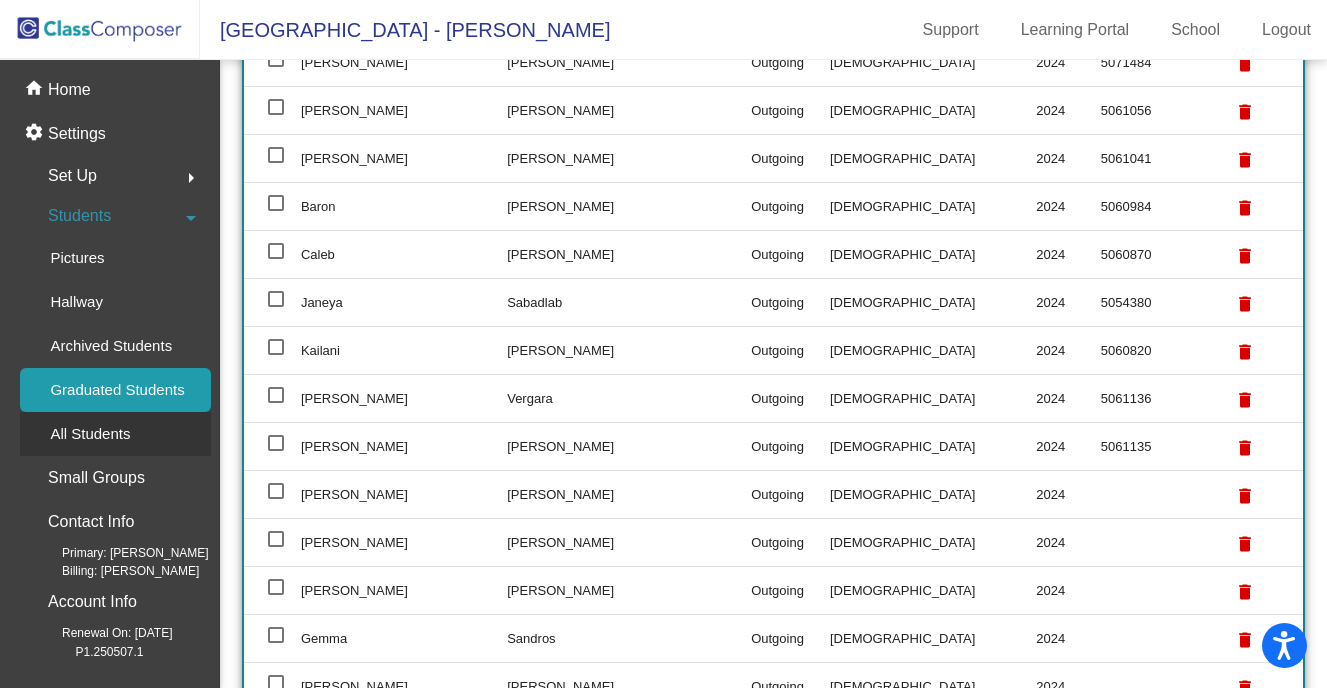 click on "All Students" 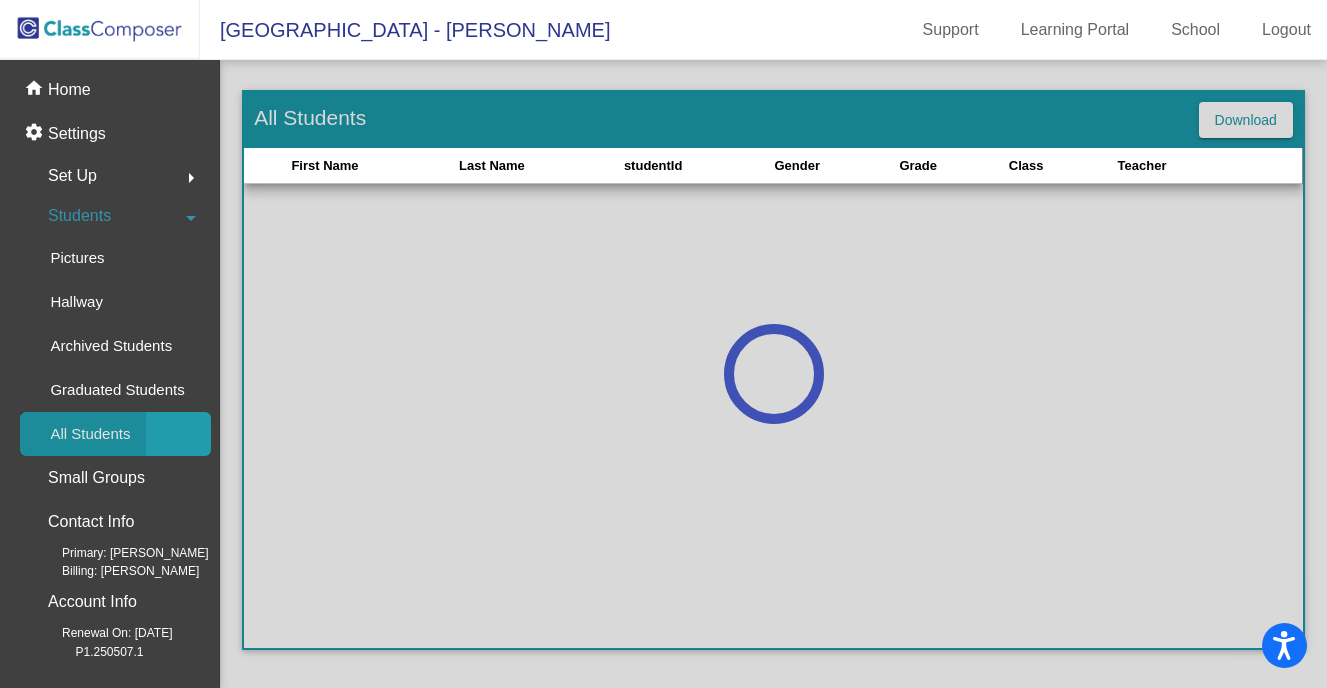 scroll, scrollTop: 0, scrollLeft: 0, axis: both 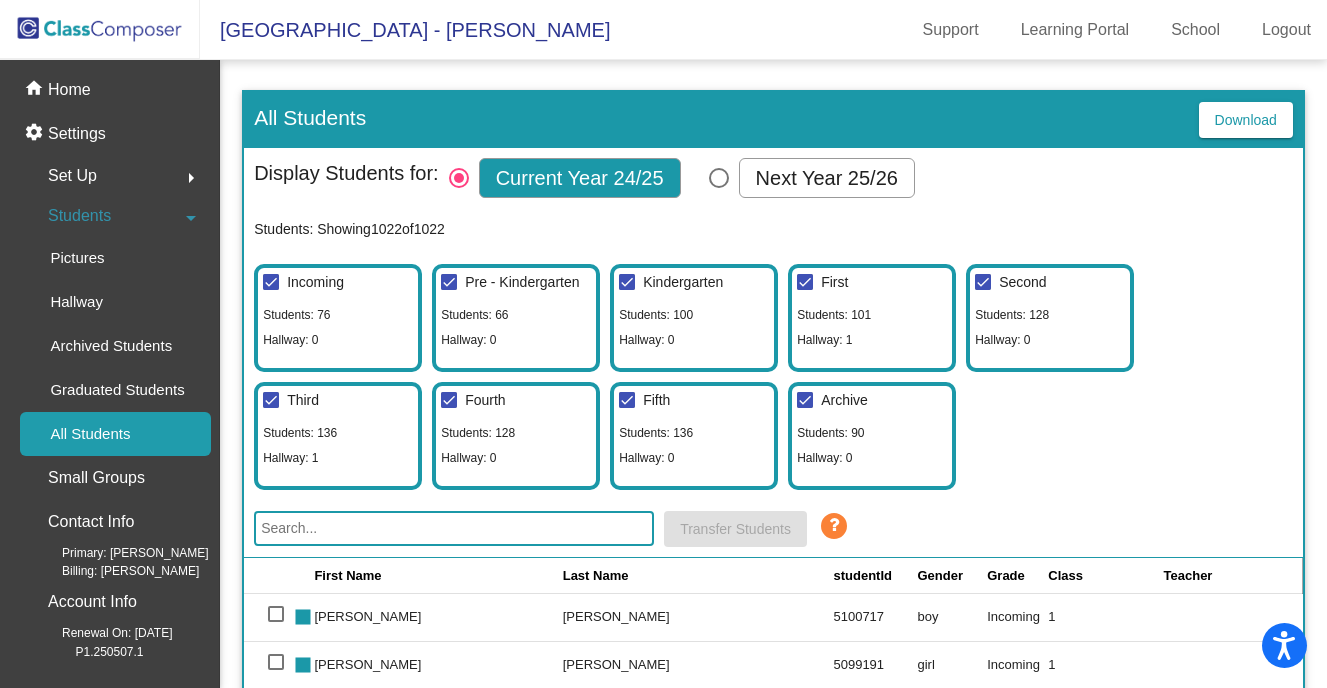 click 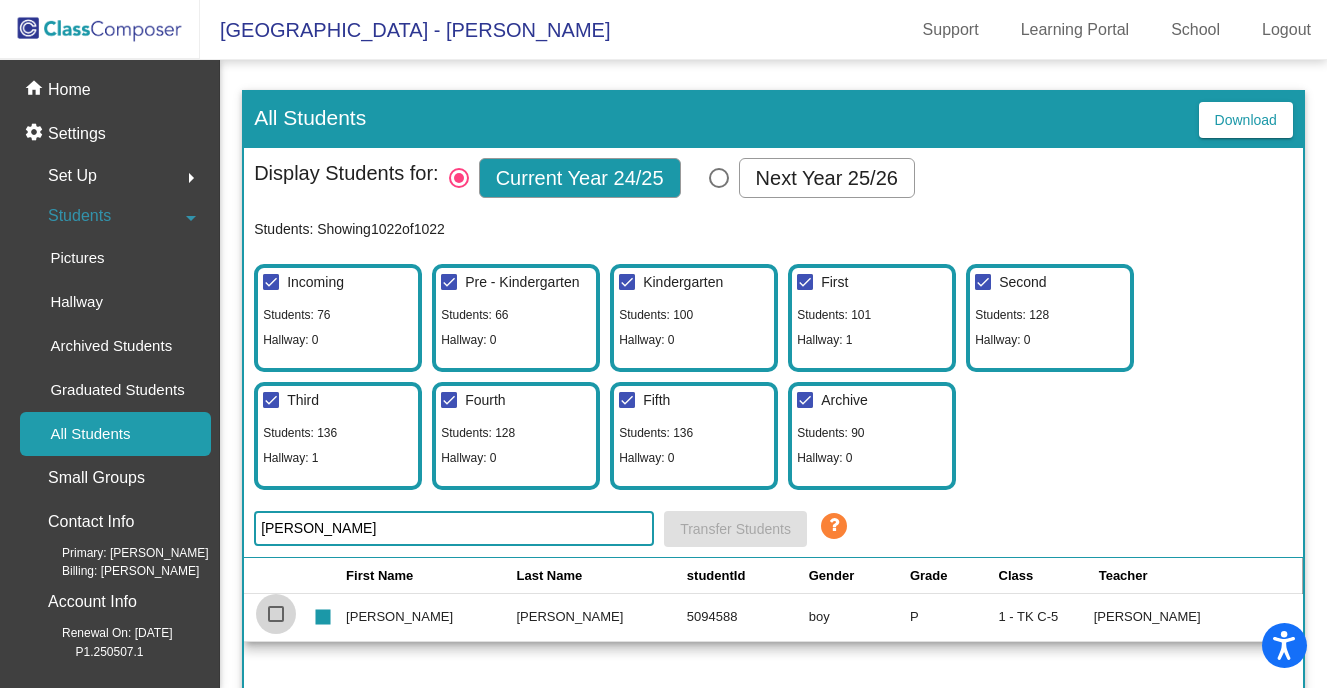 click at bounding box center [276, 614] 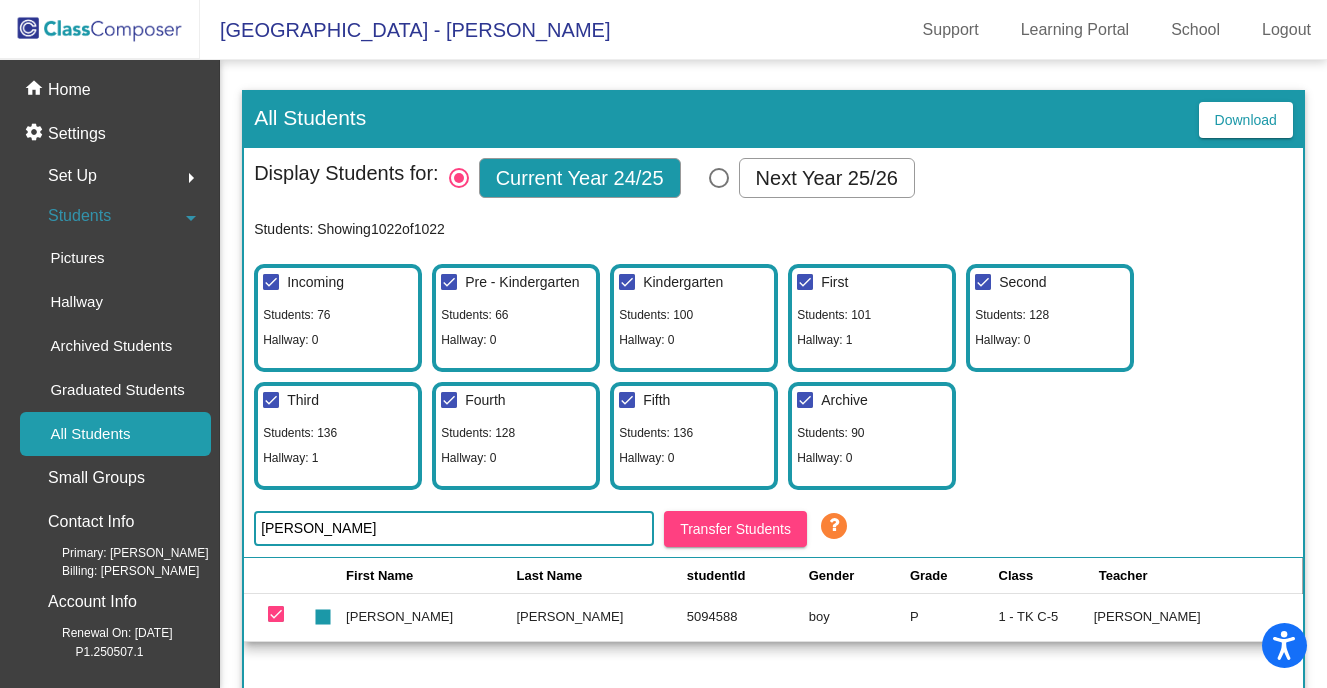 click at bounding box center (276, 614) 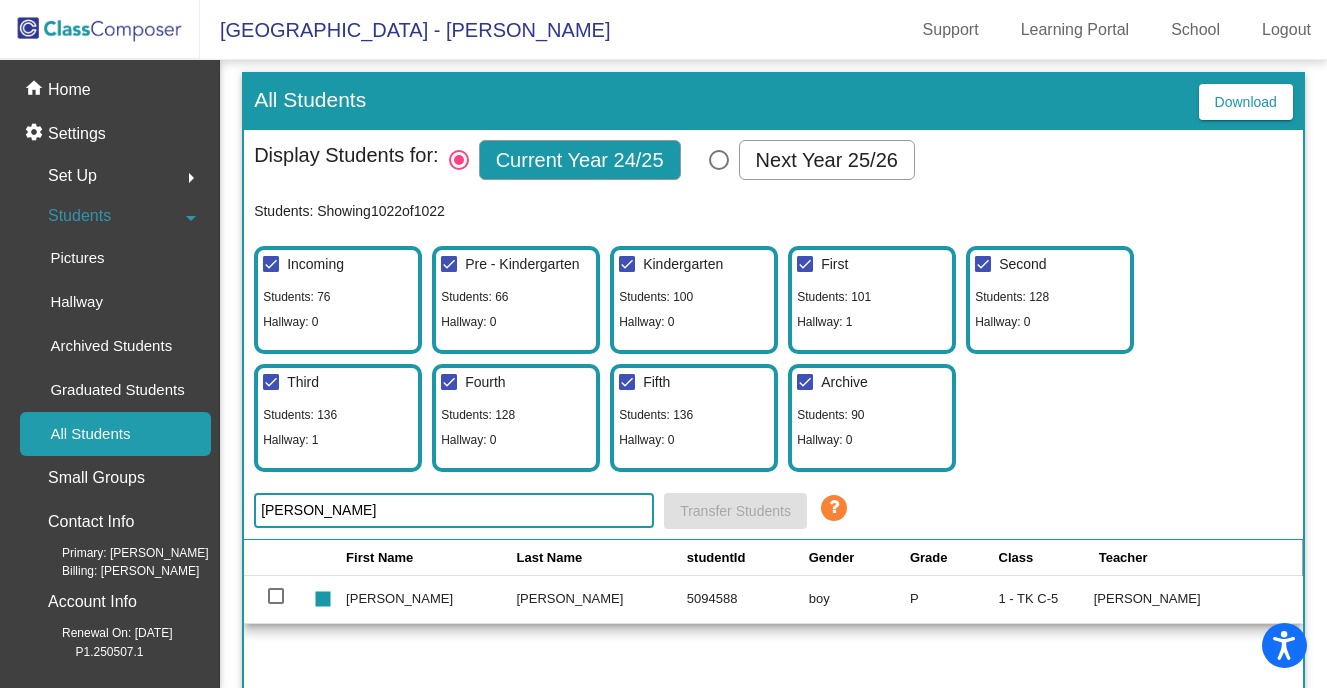 scroll, scrollTop: 16, scrollLeft: 0, axis: vertical 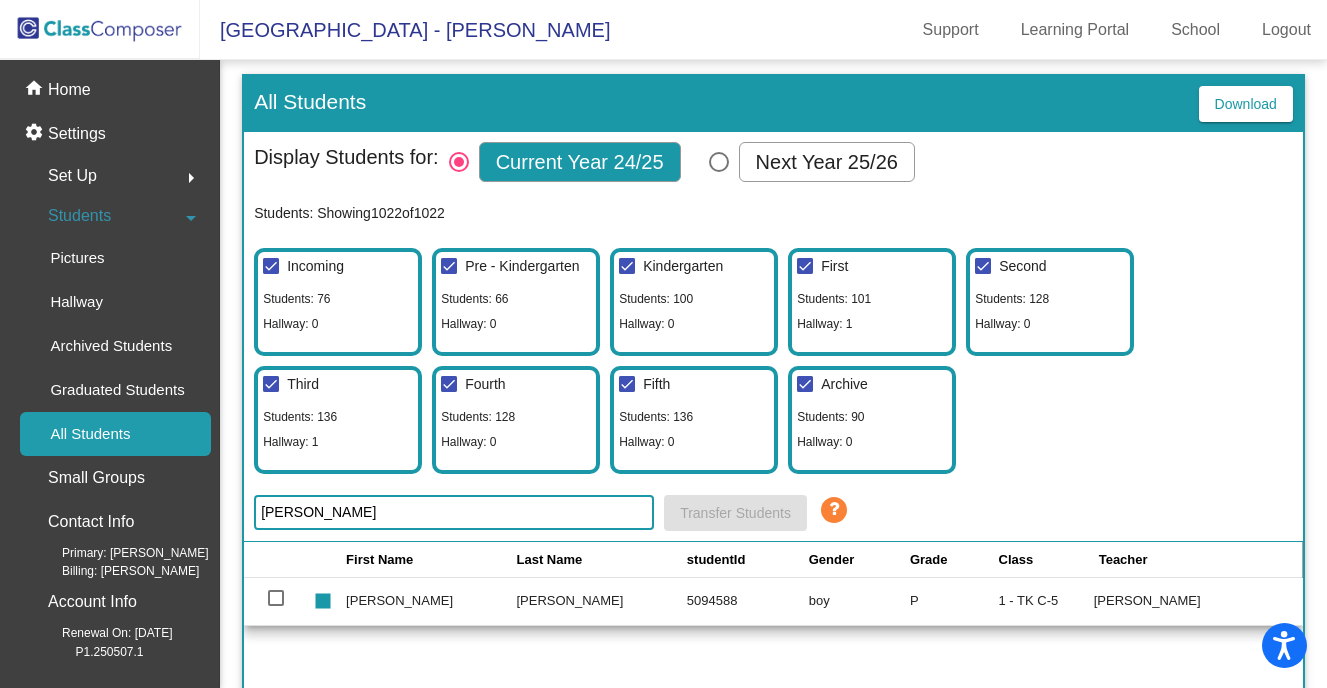 click at bounding box center [276, 598] 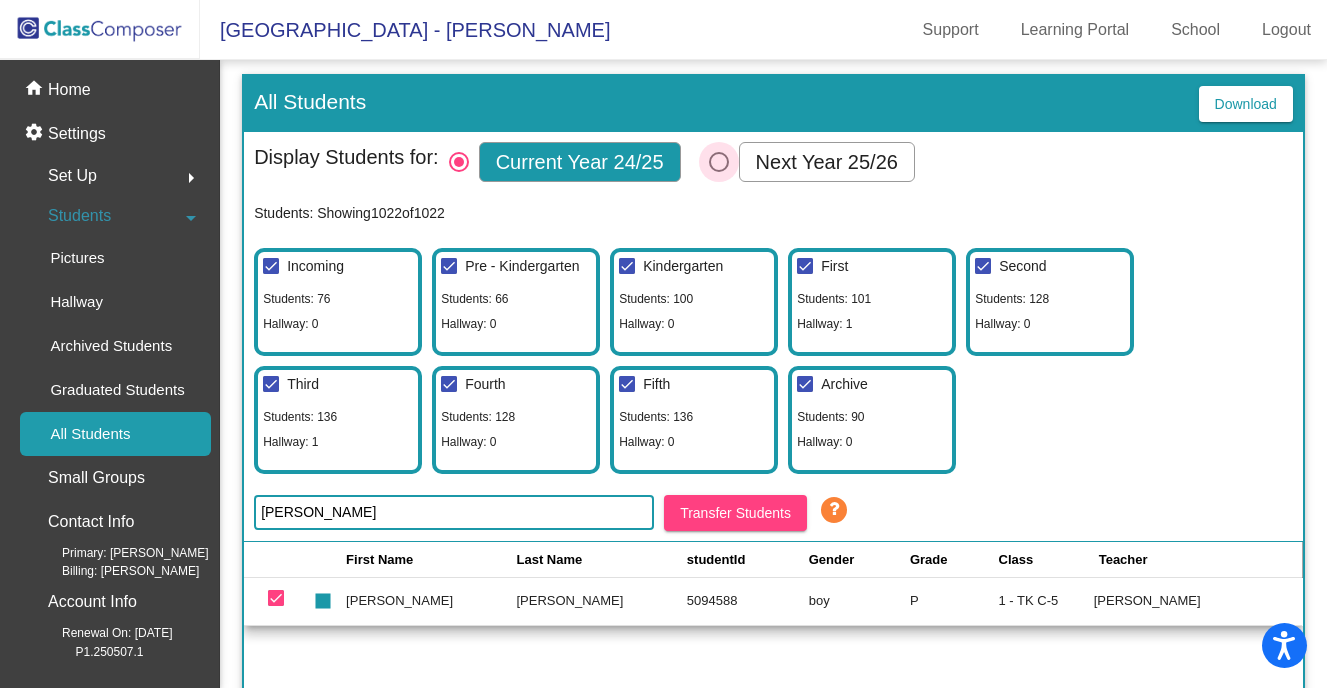 click at bounding box center [719, 162] 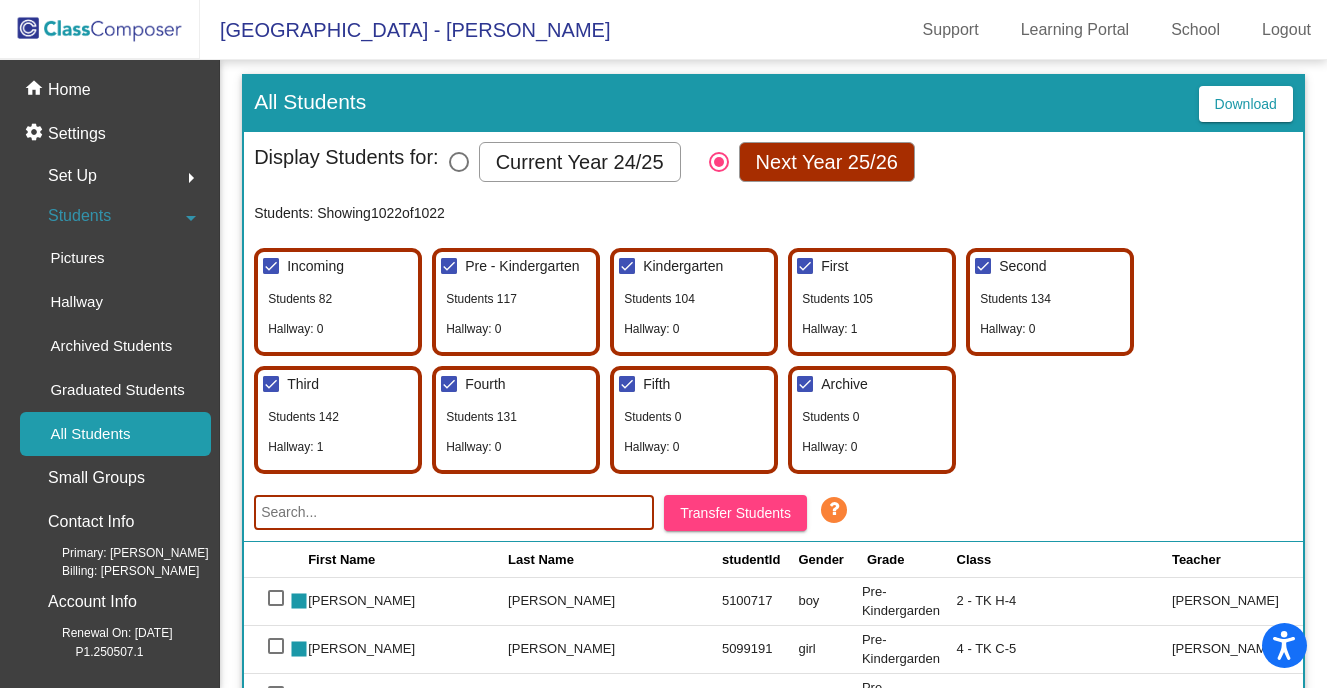 click 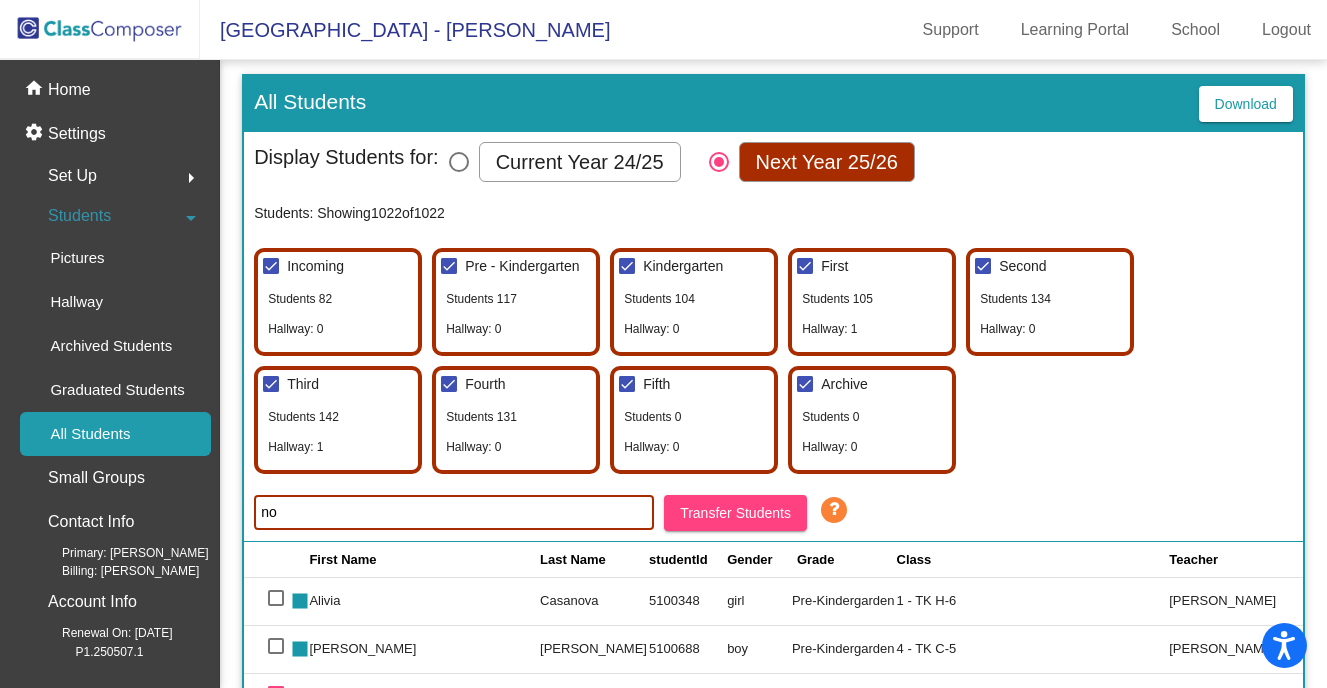type on "[PERSON_NAME]" 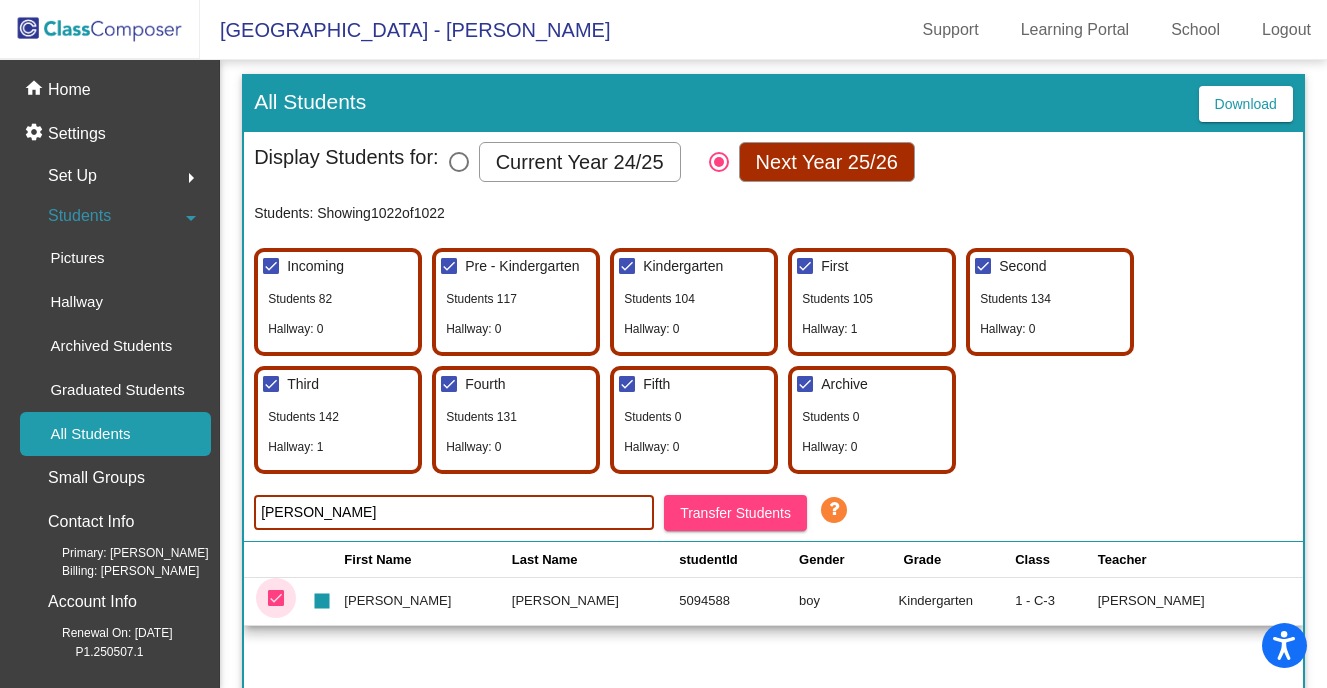 click at bounding box center (276, 598) 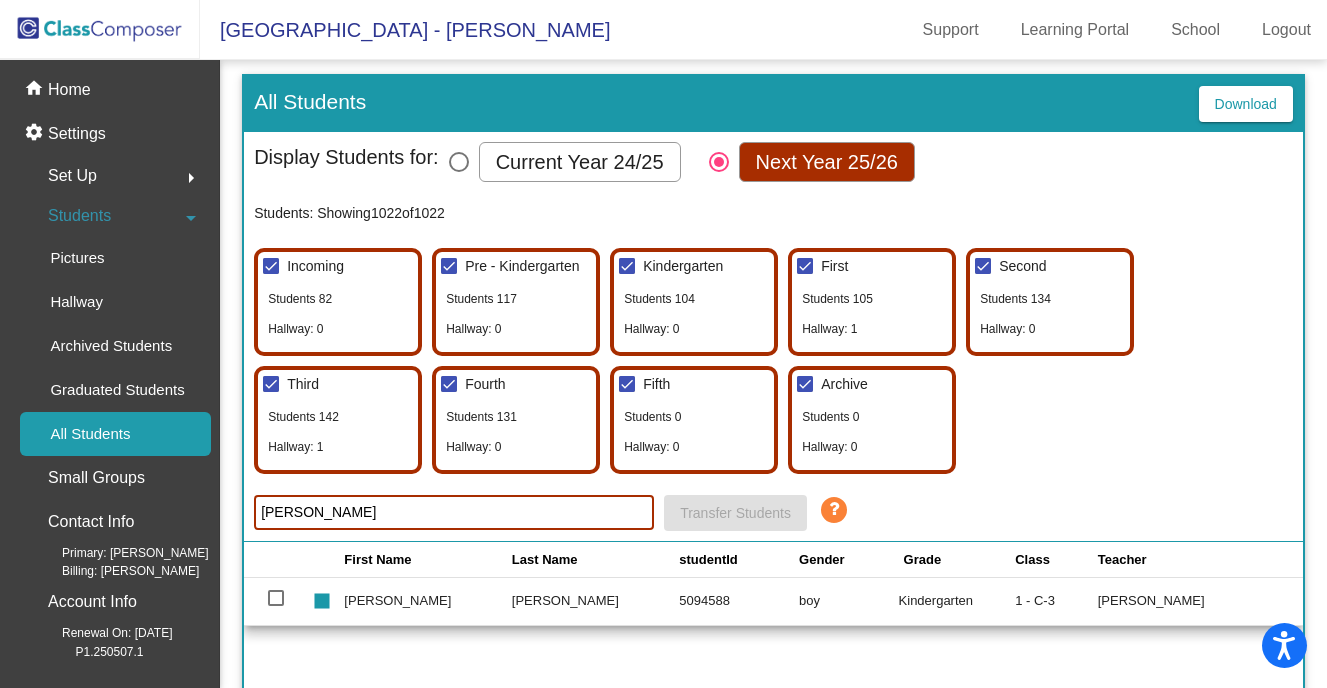click on "Incoming  Students [GEOGRAPHIC_DATA]: 0   Pre - Kindergarten  Students [GEOGRAPHIC_DATA]: 0   Kindergarten  Students [GEOGRAPHIC_DATA]: 0   [GEOGRAPHIC_DATA]: 1   Second  Students [GEOGRAPHIC_DATA]: [GEOGRAPHIC_DATA]: 1   [GEOGRAPHIC_DATA]: [GEOGRAPHIC_DATA]: 0   Archive  Students [GEOGRAPHIC_DATA]: 0" 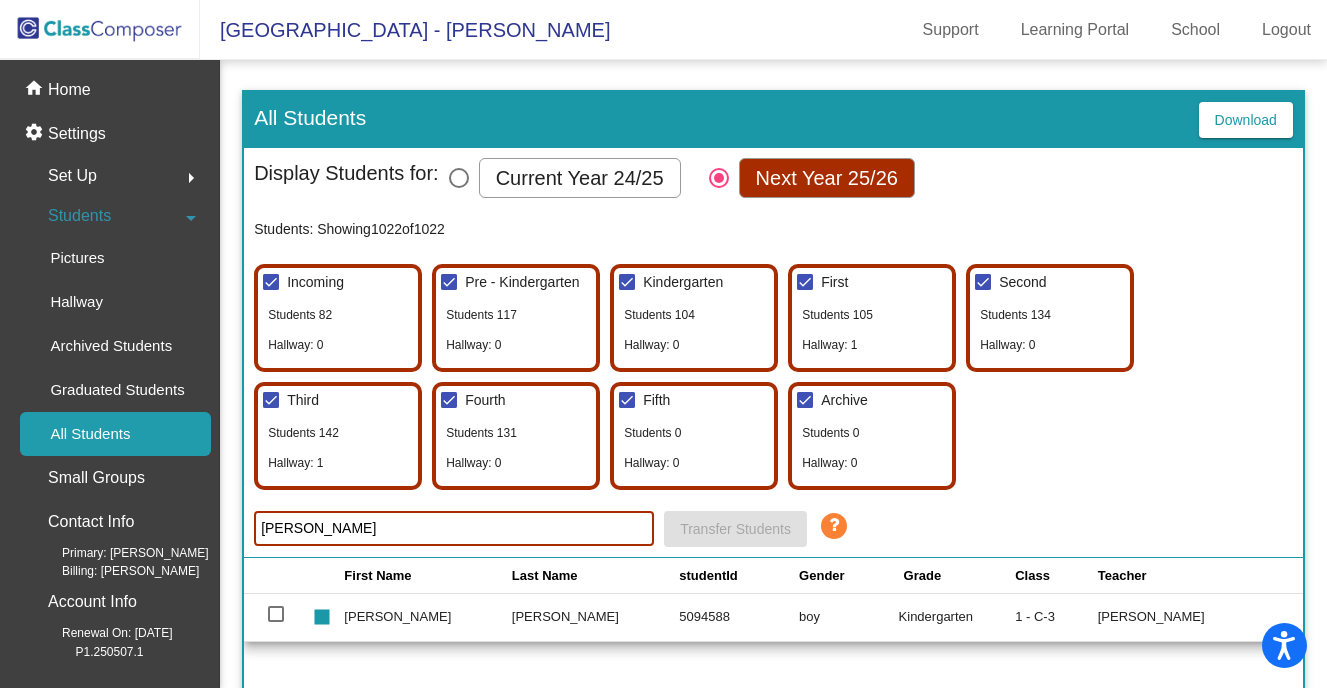click 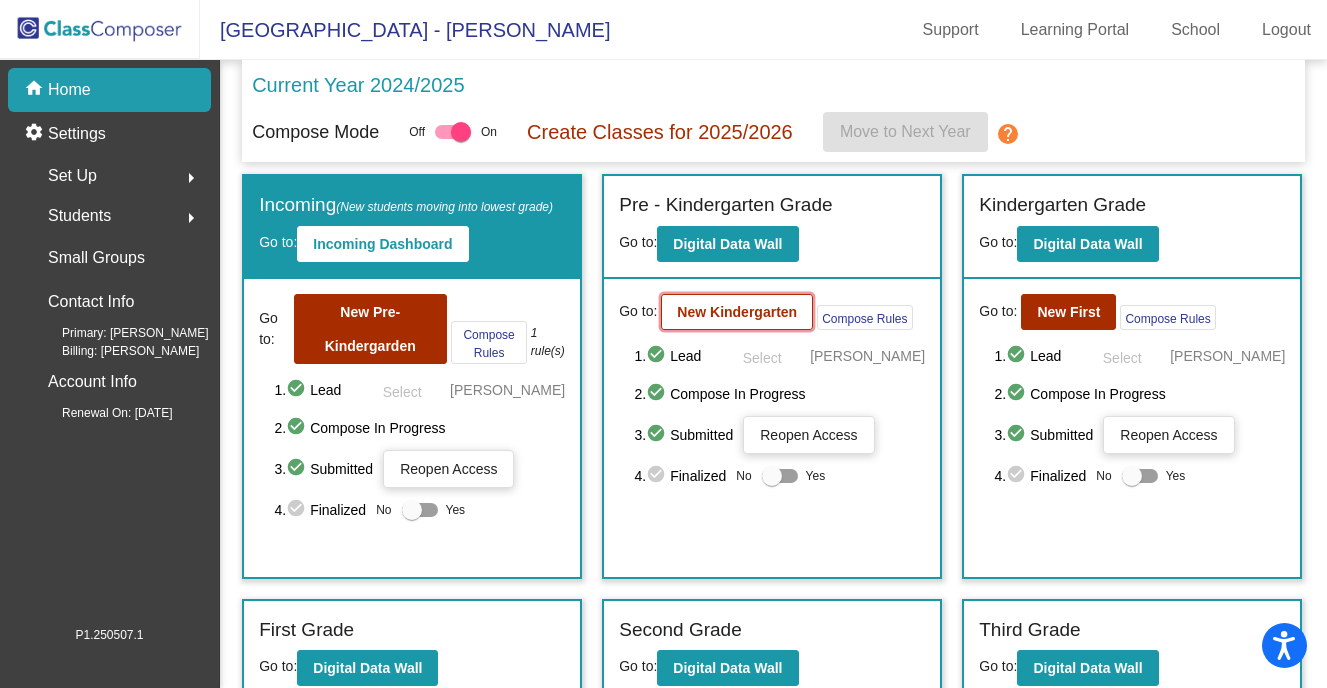 click on "New Kindergarten" 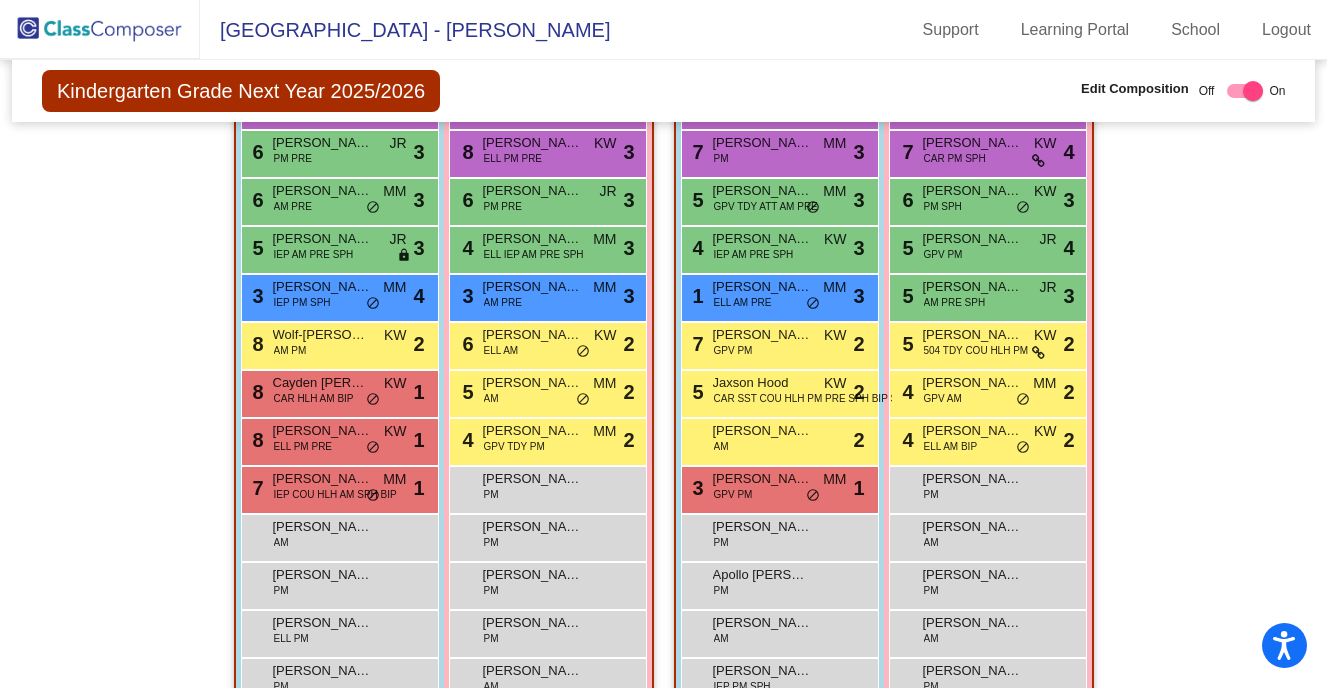 scroll, scrollTop: 621, scrollLeft: 0, axis: vertical 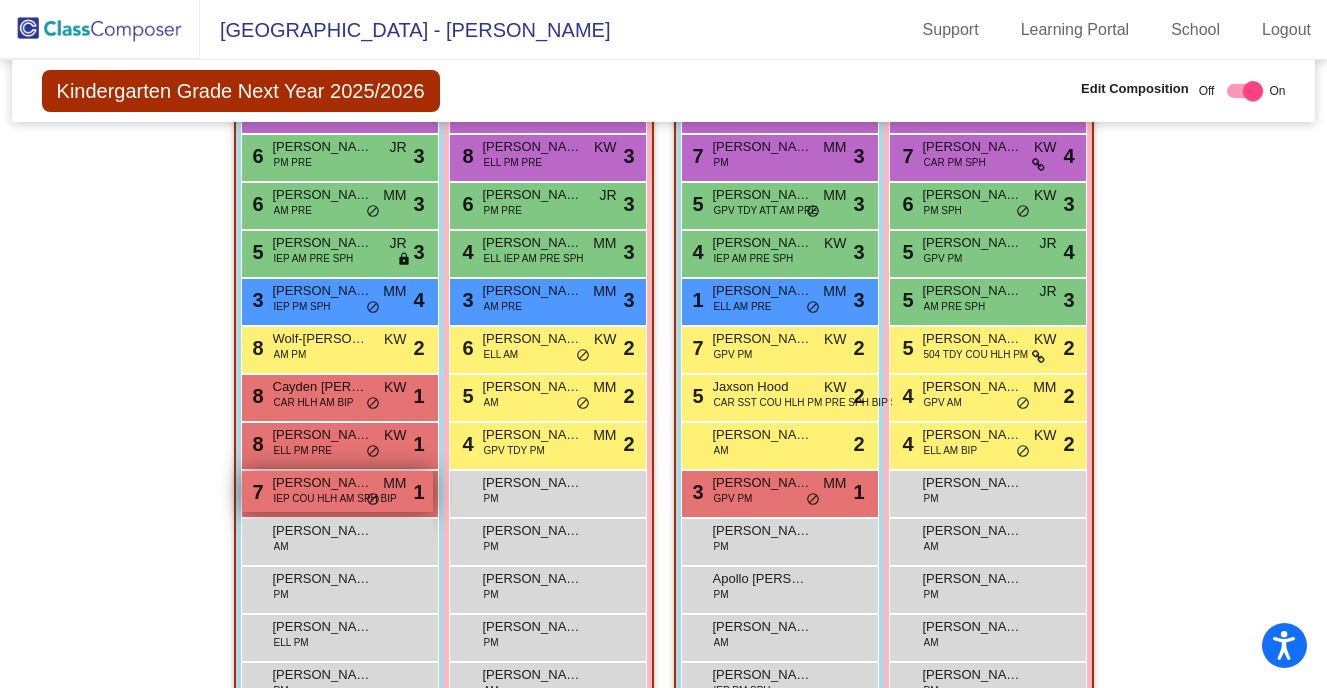 click on "[PERSON_NAME]" at bounding box center (323, 483) 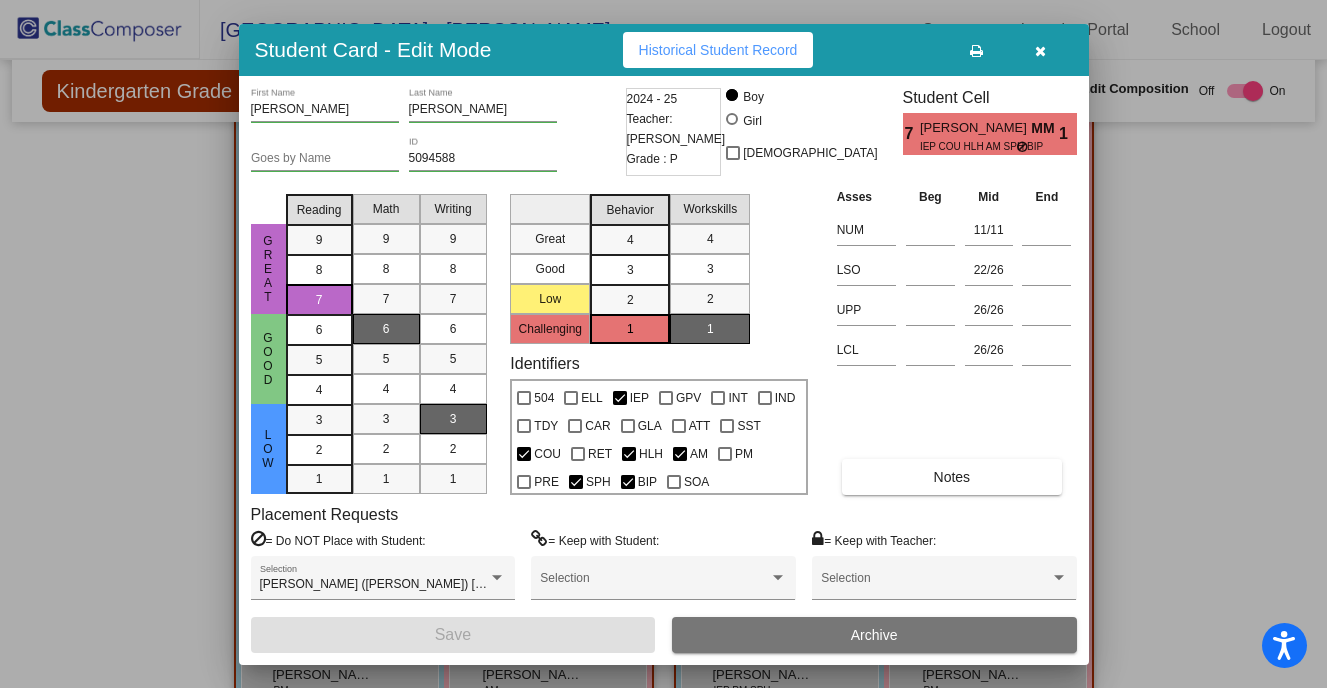 click at bounding box center [663, 344] 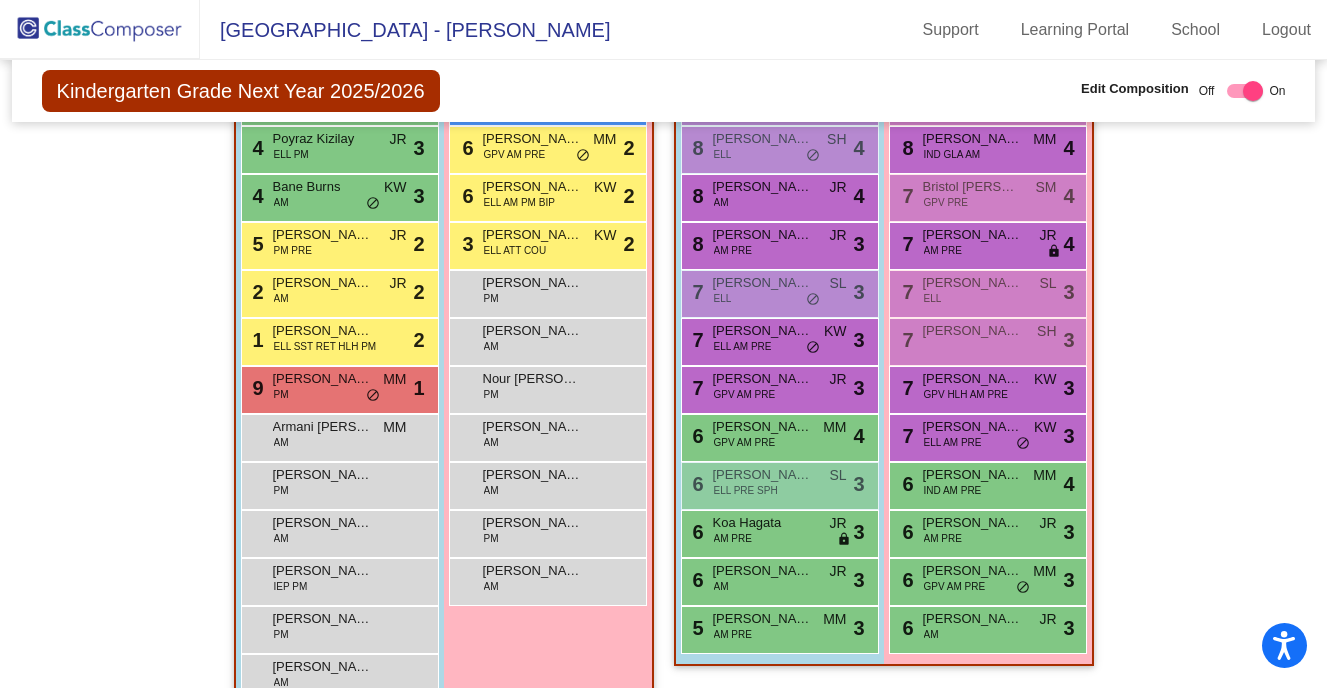 scroll, scrollTop: 1862, scrollLeft: 0, axis: vertical 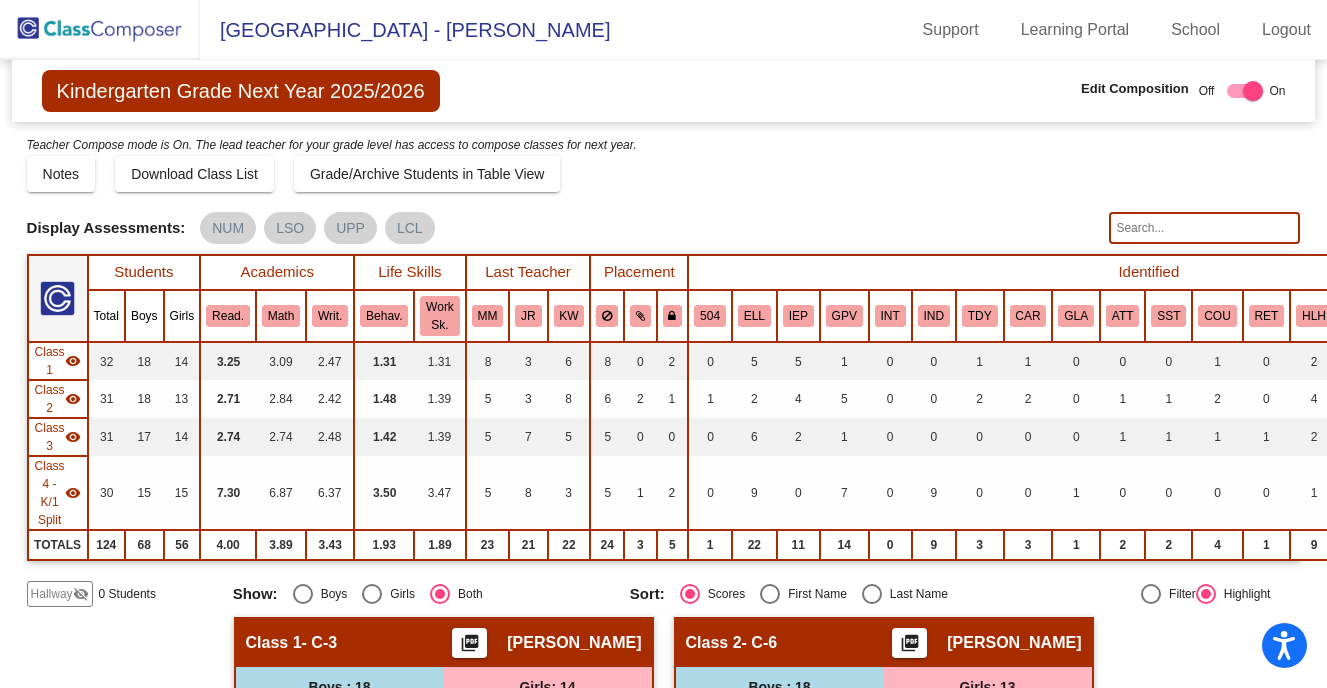 click on "Display Scores for Years:   [DATE] - [DATE]   [DATE] - [DATE]  Grade/Archive Students in Table View   Download   New Small Group   Saved Small Group  Teacher Compose mode is On. The lead teacher for your grade level has access to compose classes
for next year.  Notes   Download Class List   Import Students   Grade/Archive Students in Table View   New Small Group   Saved Small Group  Display Scores for Years:   [DATE] - [DATE]   [DATE] - [DATE] Display Assessments: NUM LSO UPP LCL Students Academics Life Skills  Last Teacher  Placement  Identified  Total Boys Girls  Read.   Math   Writ.   Behav.   Work Sk.   [PERSON_NAME]   KW   504   ELL   IEP   GPV   INT   IND   TDY   CAR   GLA   ATT   SST   COU   RET   HLH   AM   PM   PRE   SPH   BIP   SOA  Hallway  visibility_off  0 0 0                 0   0   0   0   0   0   0   0   0   0   0   0   0   0   0   0   0   0   0   0   0   0   0   0   0   0  Class 1  visibility  32 18 14  3.25   3.09   2.47   1.31   1.31   8   3   6   8   0   2   0   5   5   1   0   0   1   1   0  31" 